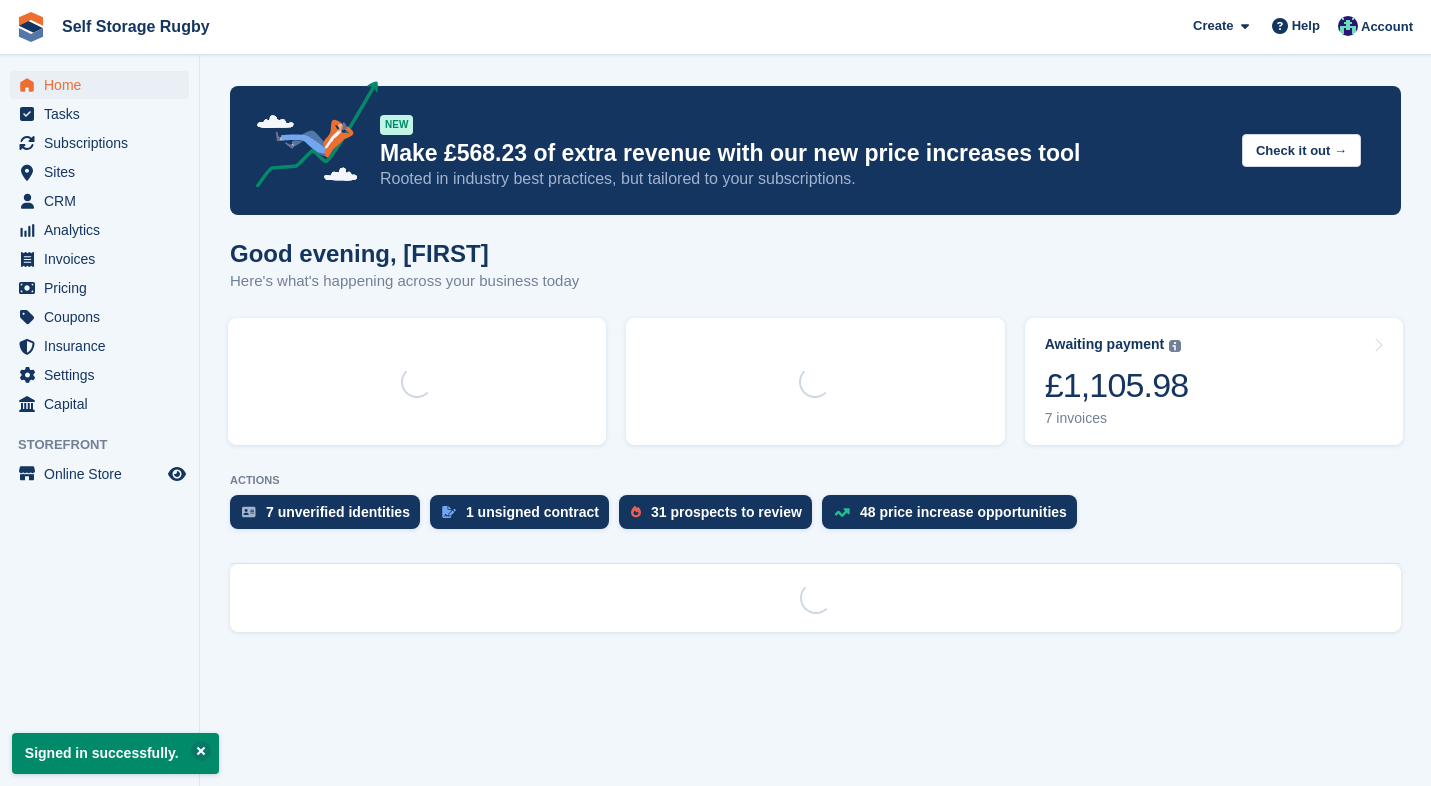 scroll, scrollTop: 0, scrollLeft: 0, axis: both 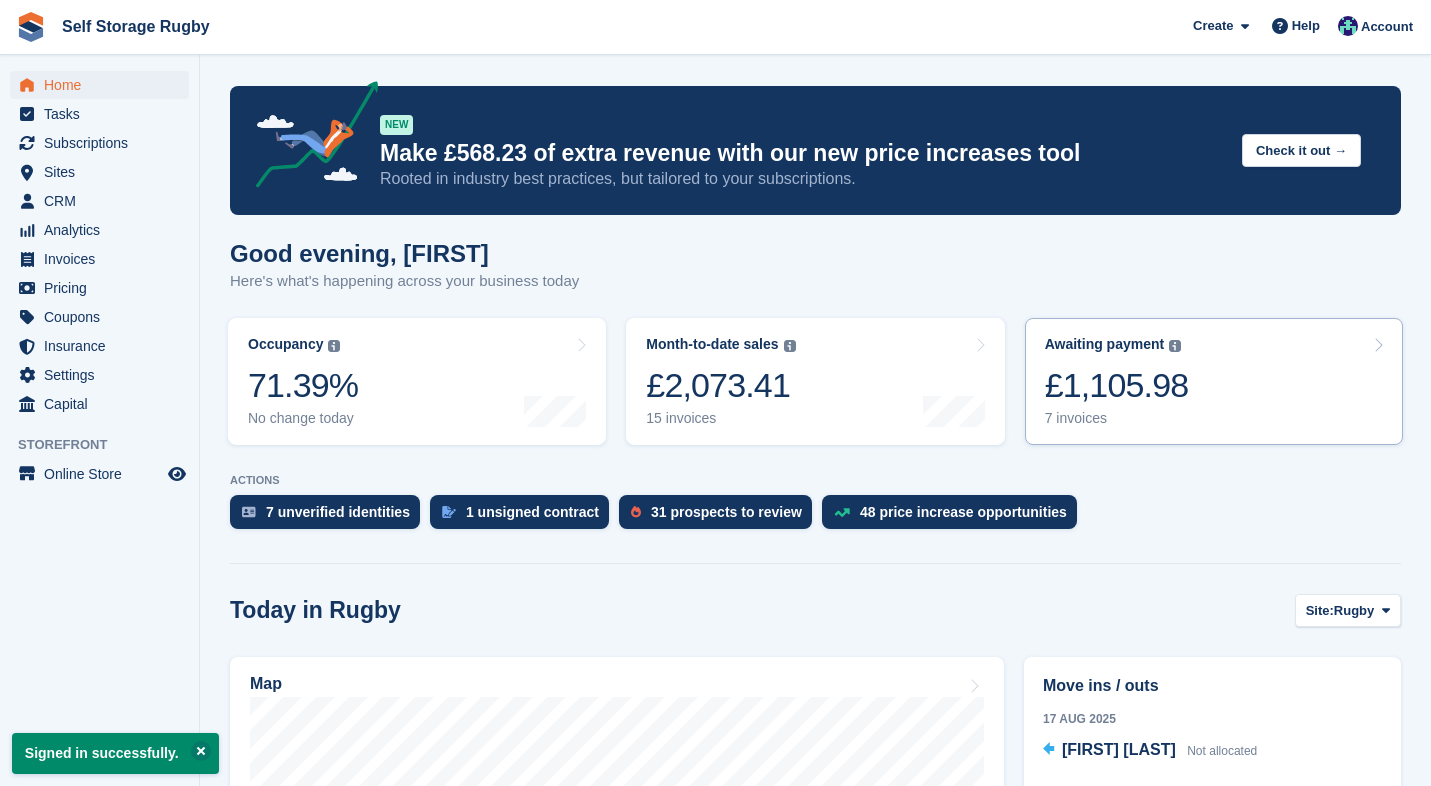 click on "£1,105.98" at bounding box center (1117, 385) 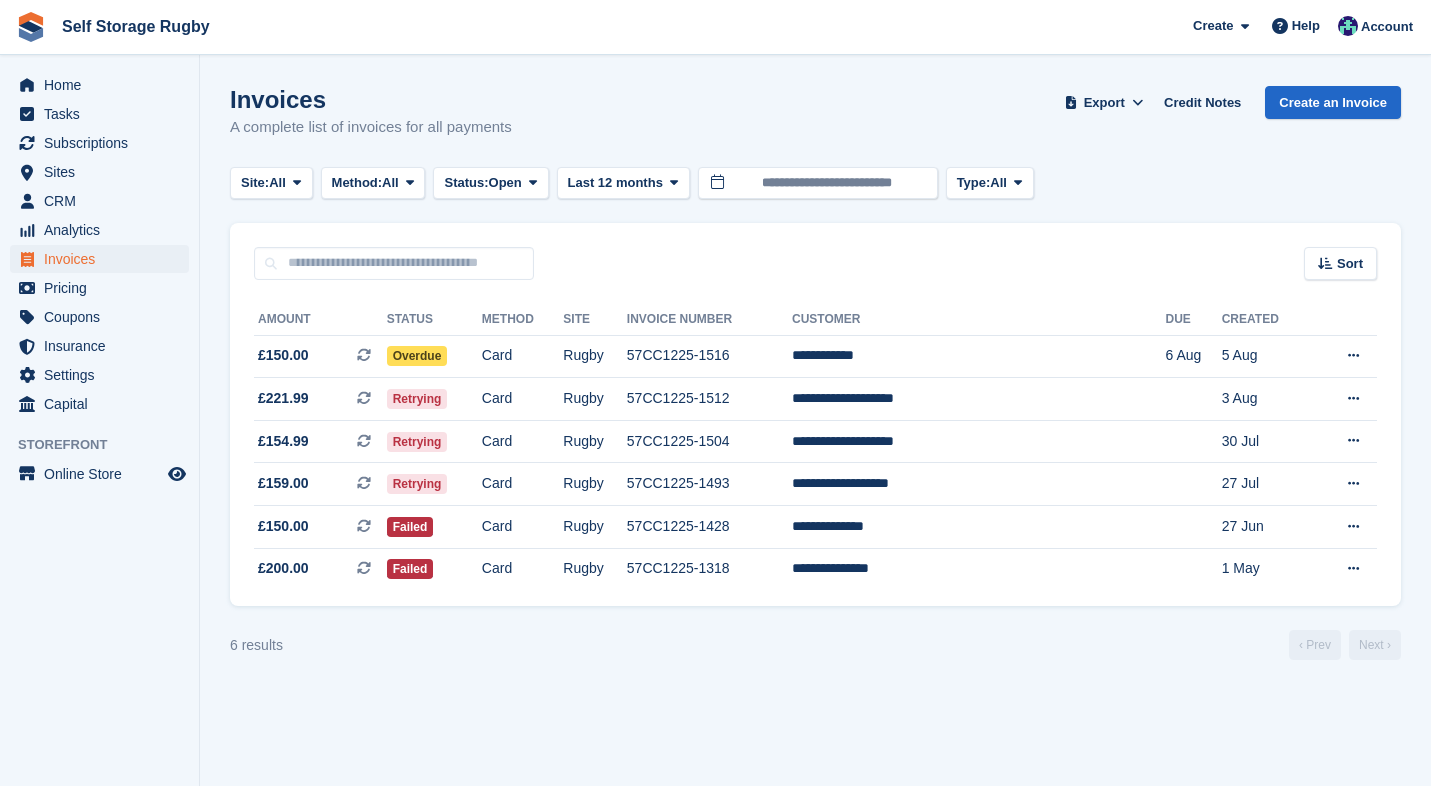 scroll, scrollTop: 0, scrollLeft: 0, axis: both 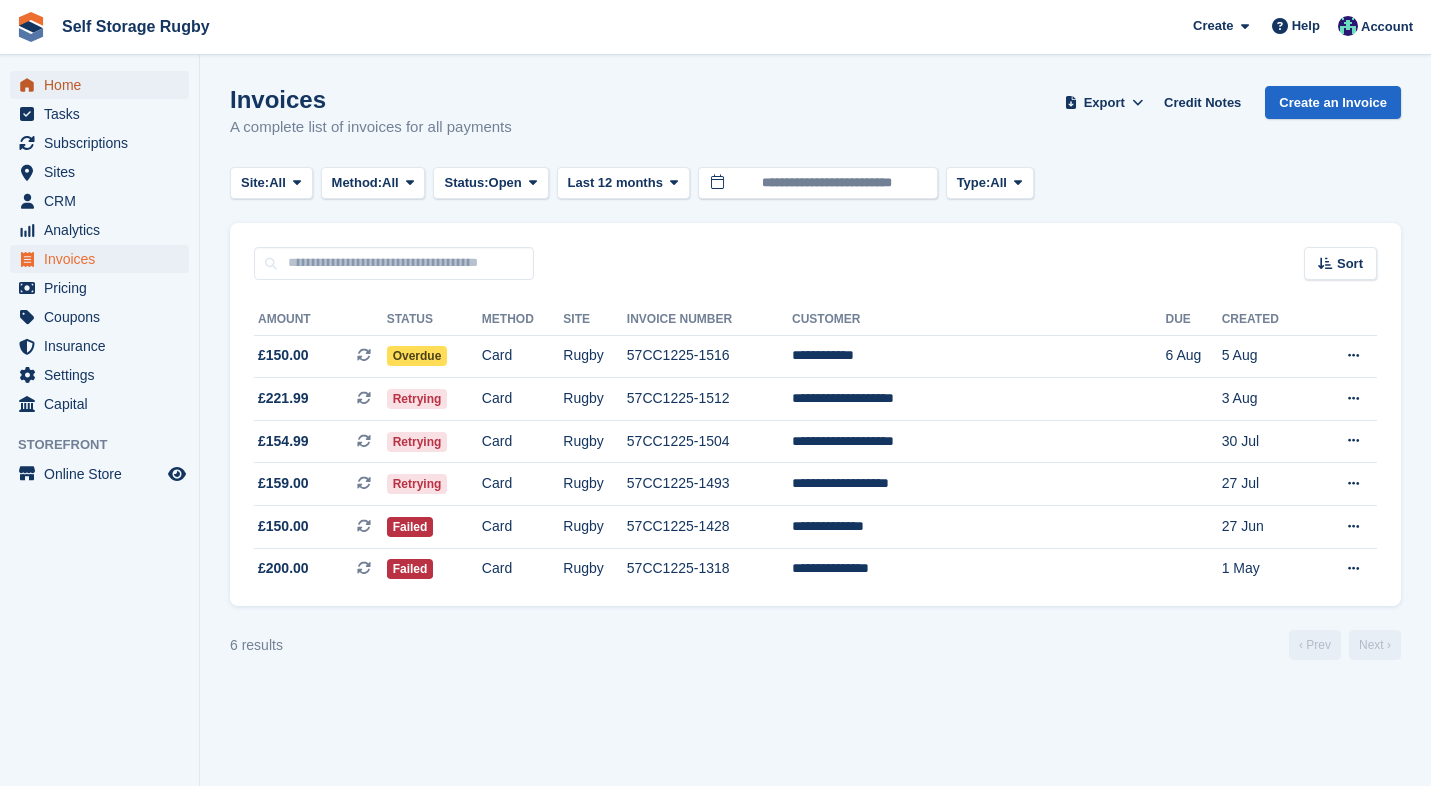 click on "Home" at bounding box center [104, 85] 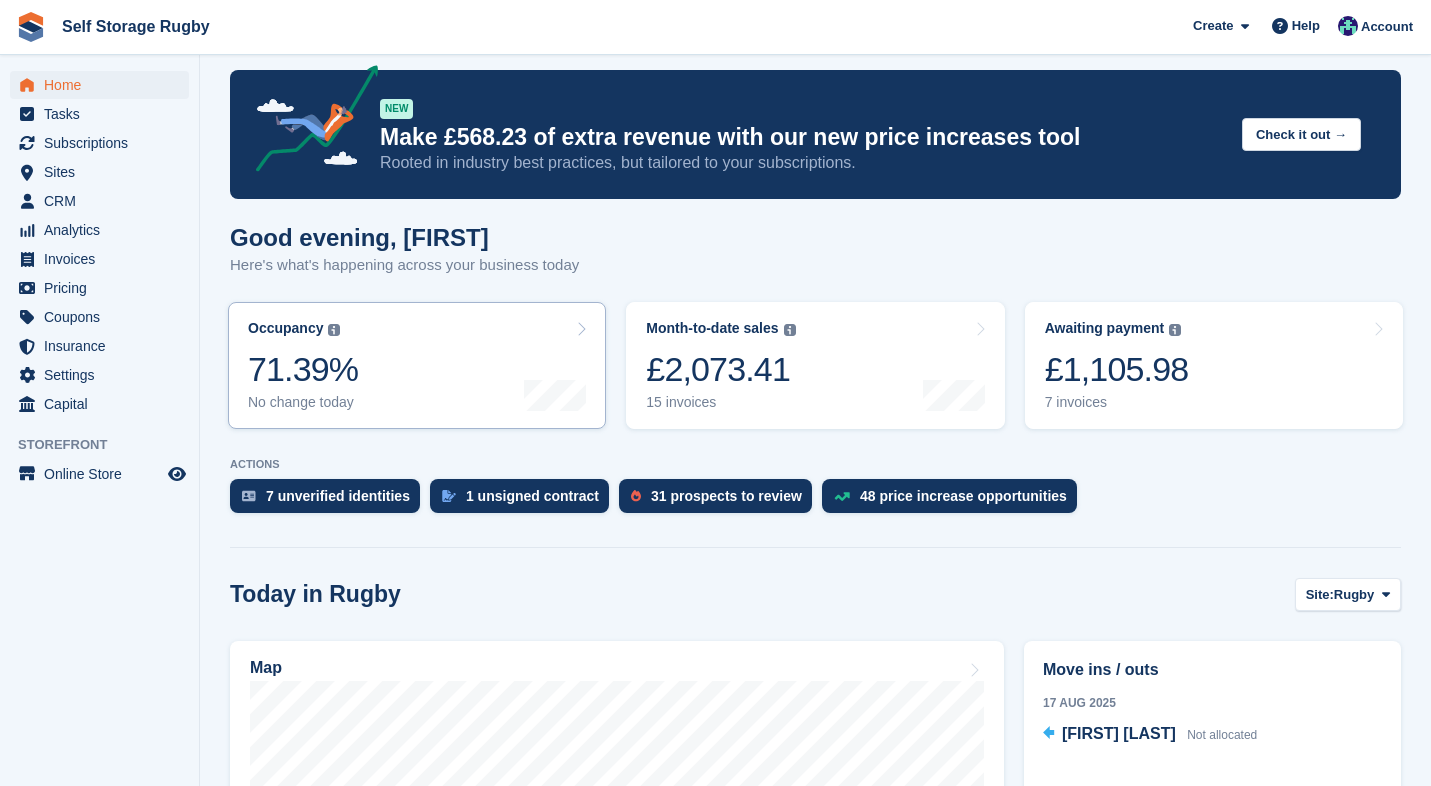 scroll, scrollTop: 0, scrollLeft: 0, axis: both 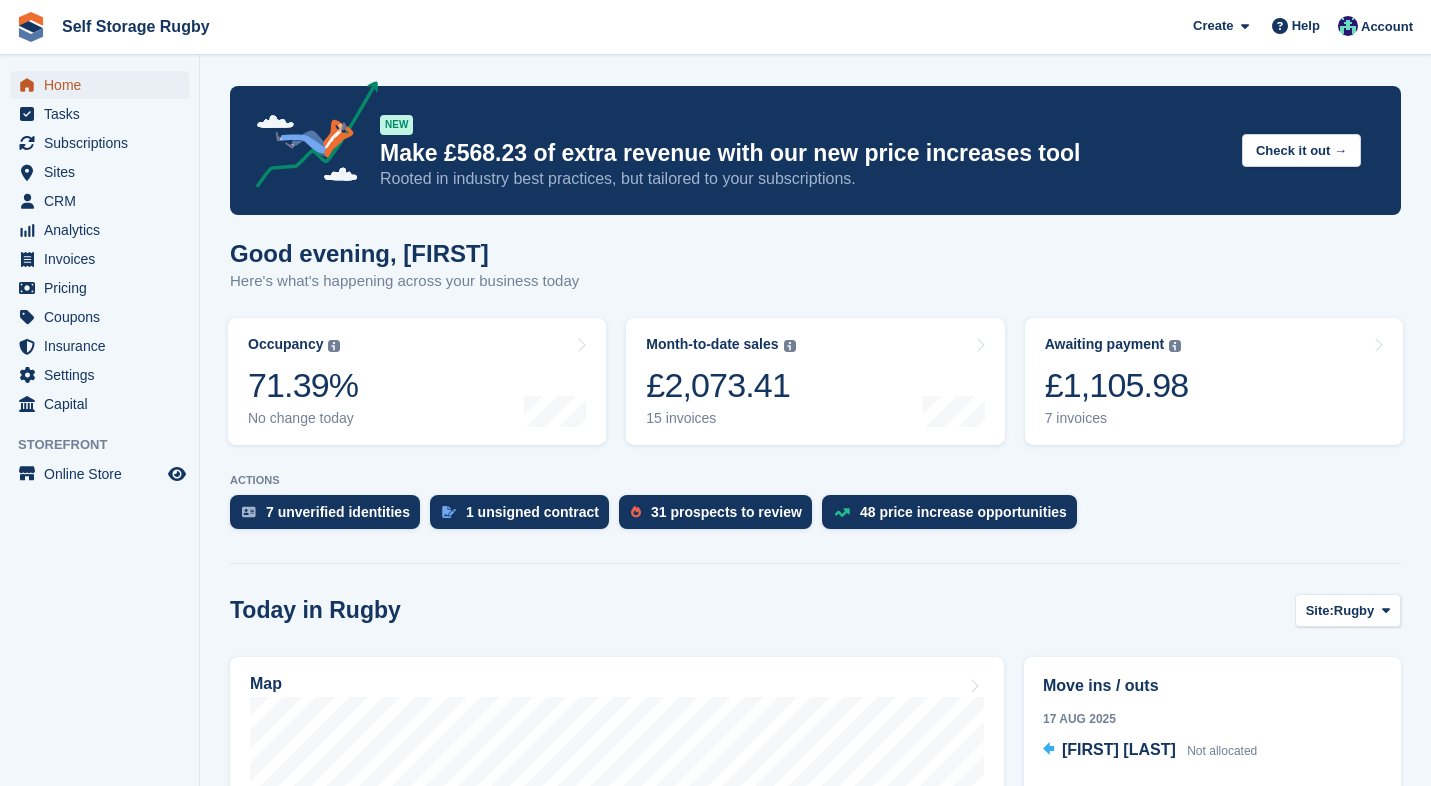 click on "Home" at bounding box center (104, 85) 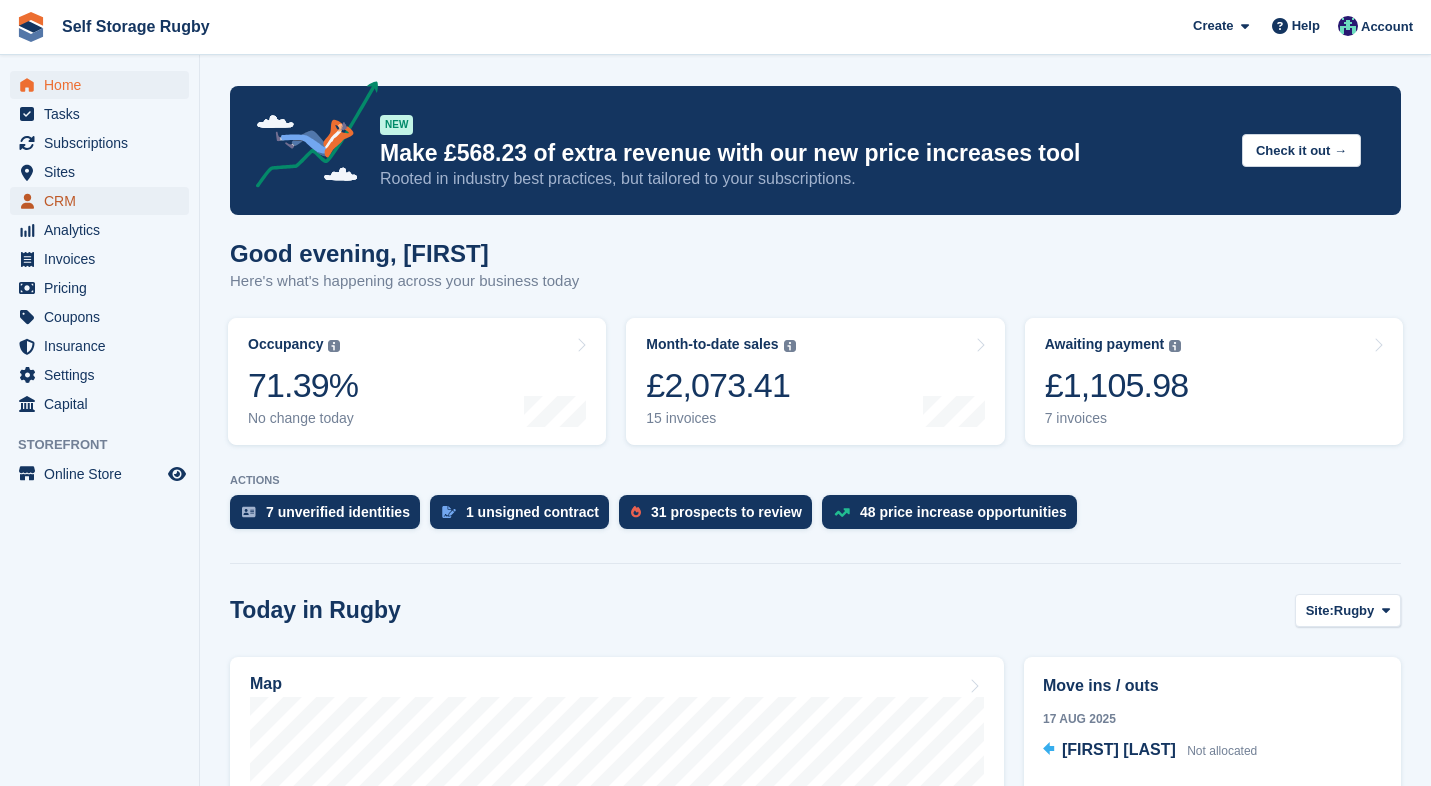 click on "CRM" at bounding box center (104, 201) 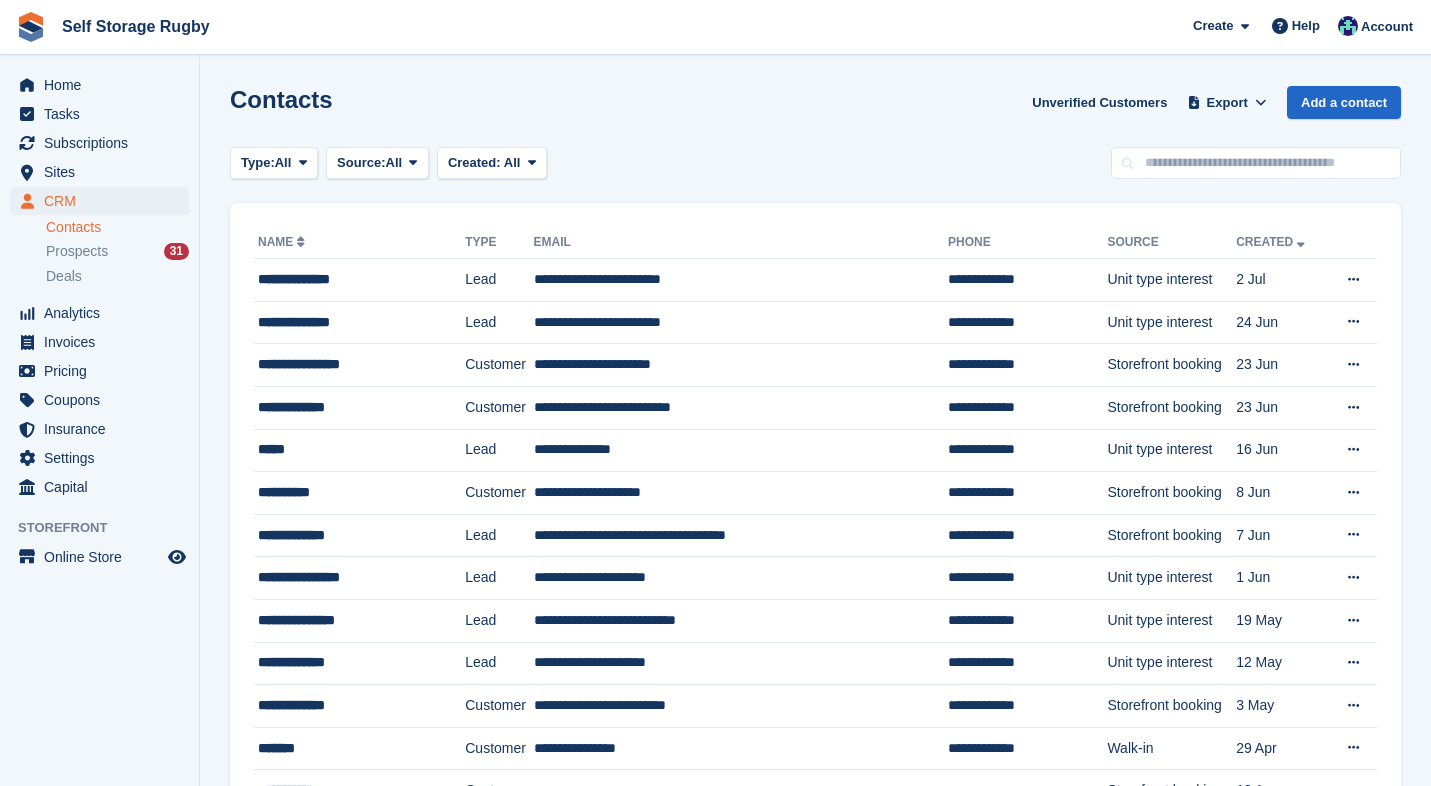 scroll, scrollTop: 0, scrollLeft: 0, axis: both 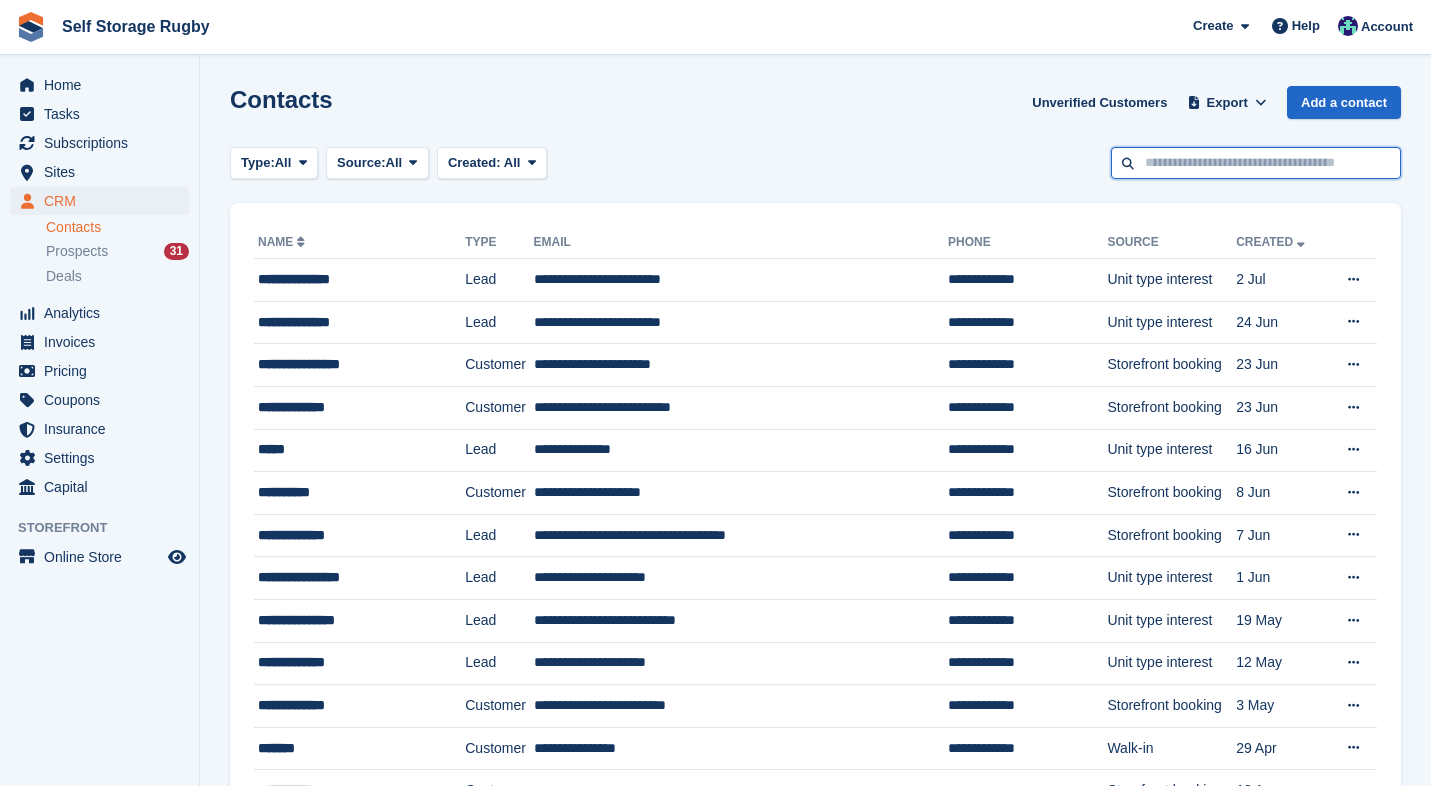 click at bounding box center [1256, 163] 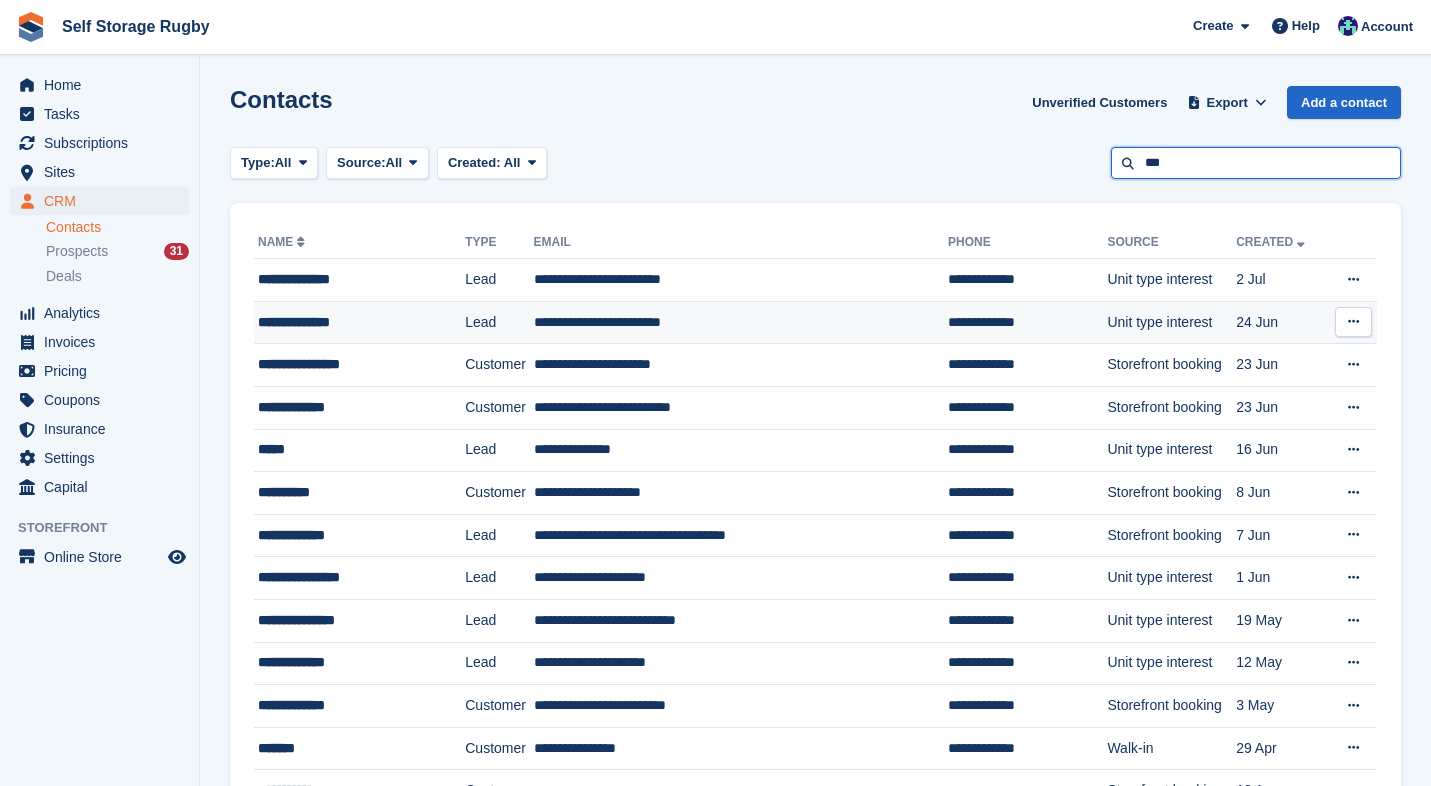 type on "***" 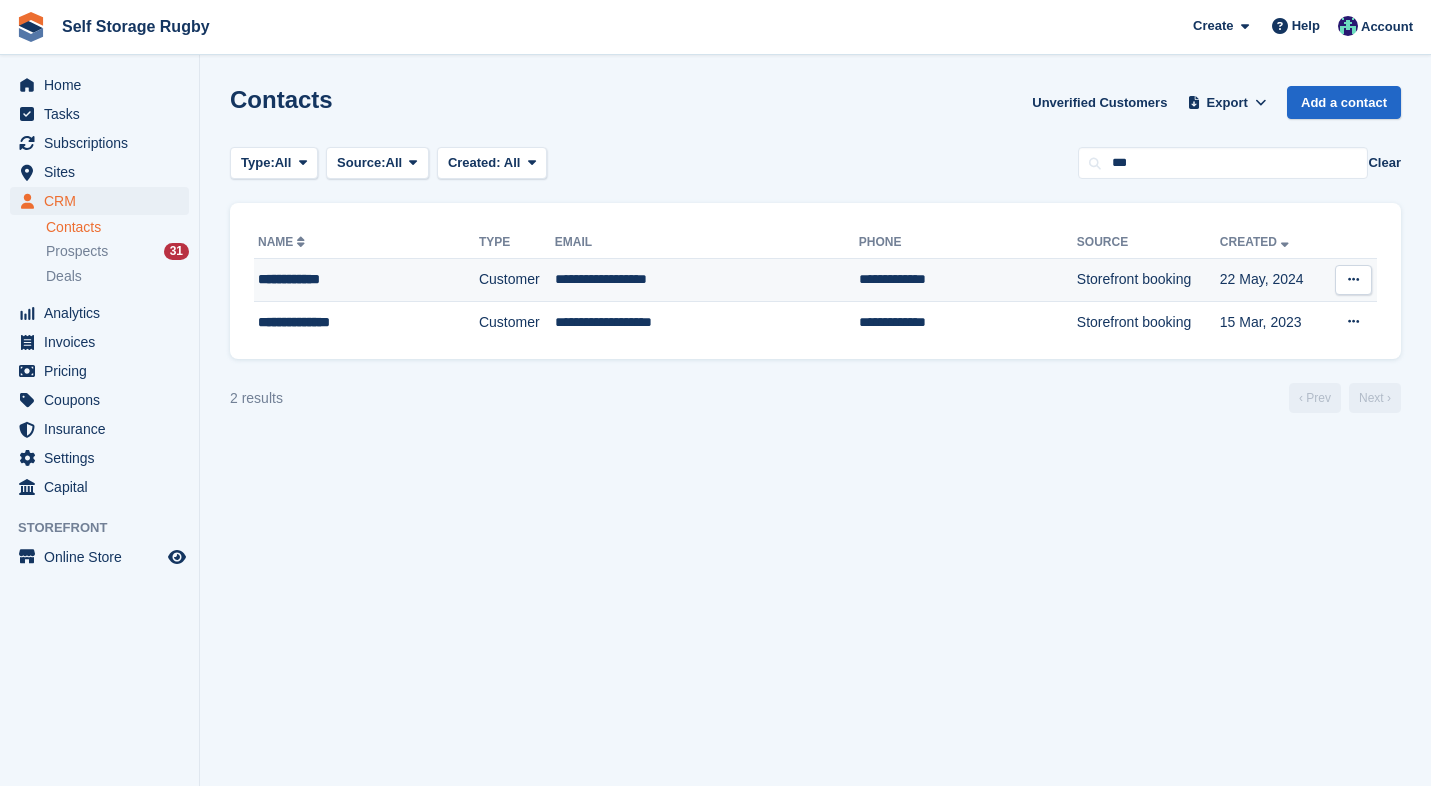 click on "**********" at bounding box center (346, 279) 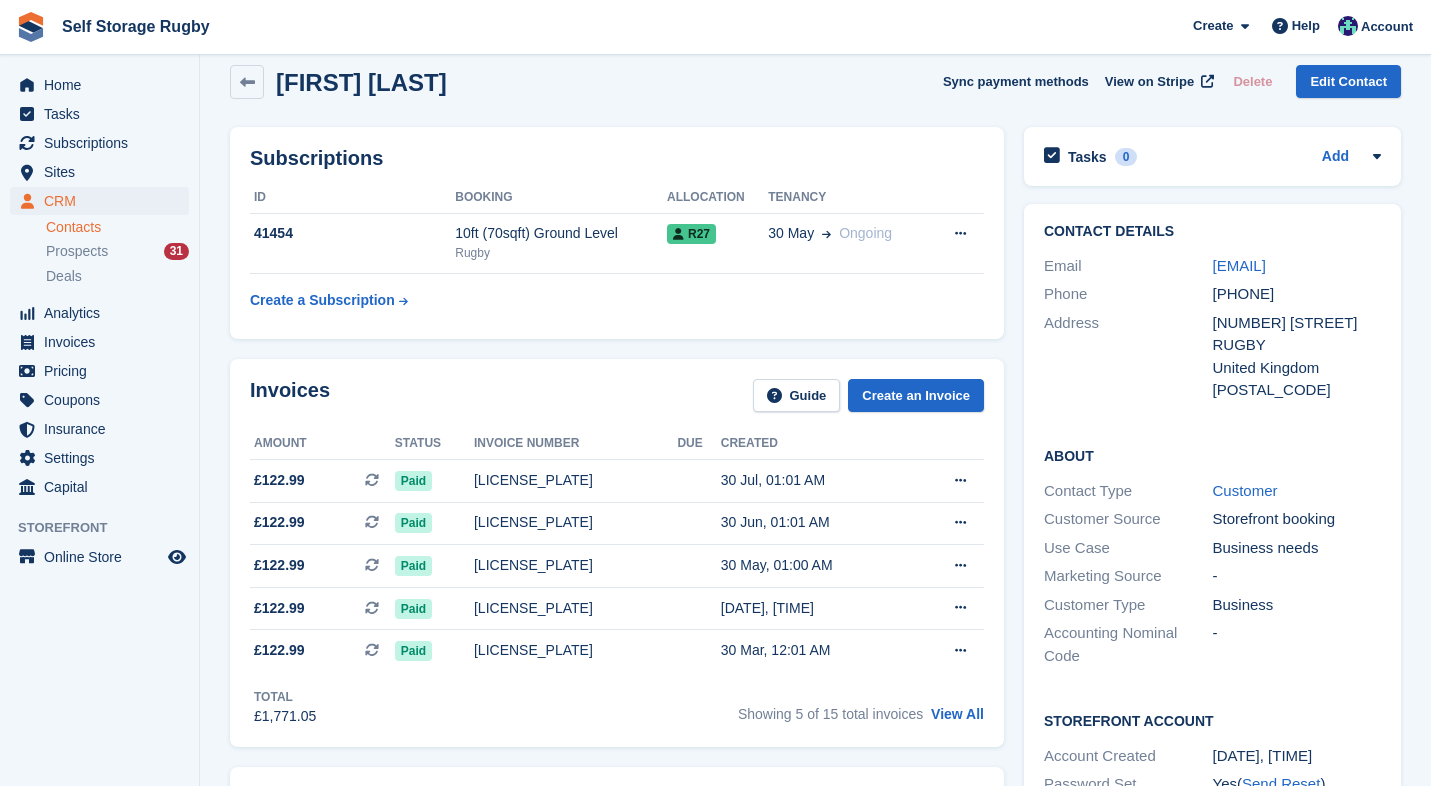 scroll, scrollTop: 0, scrollLeft: 0, axis: both 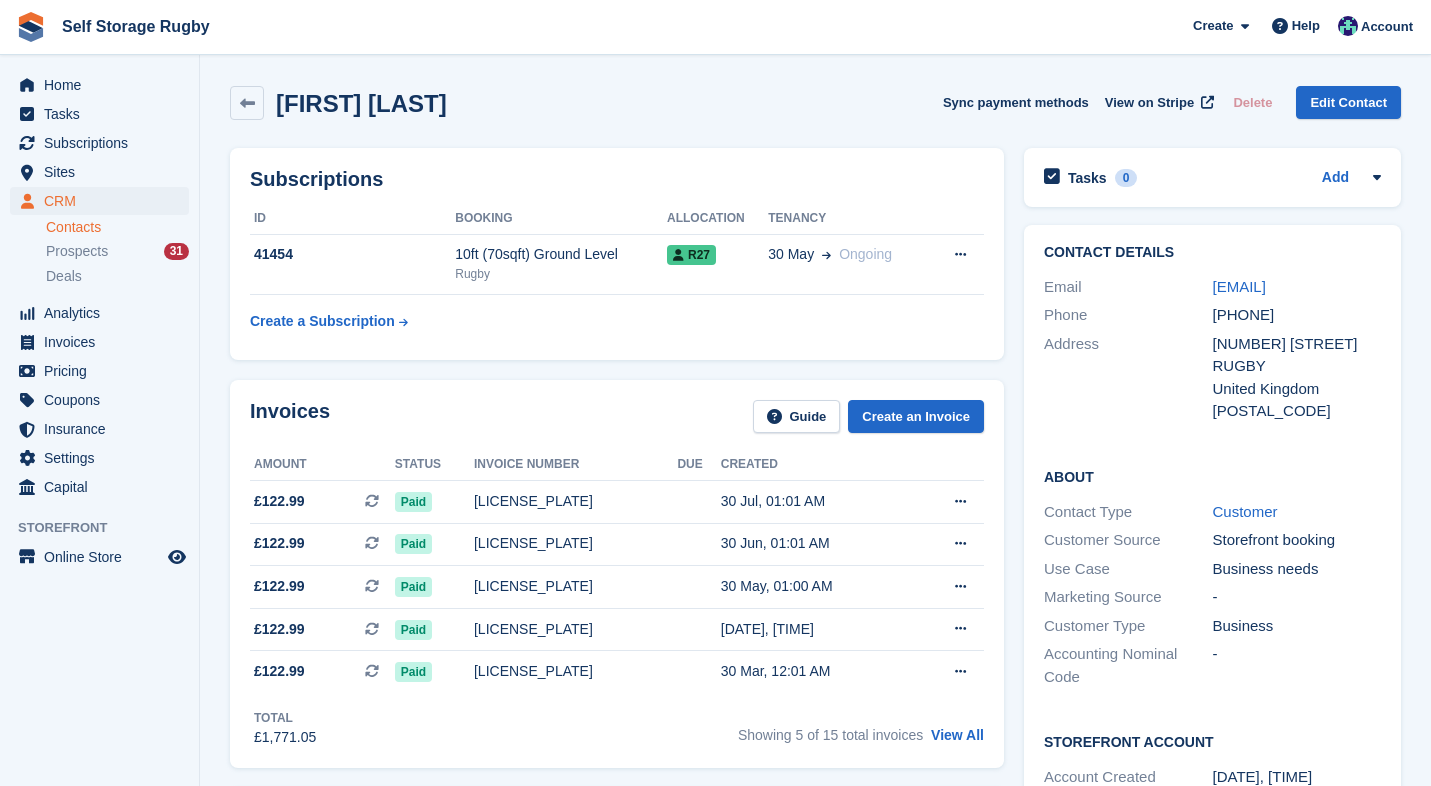 click on "Contact Details
Email
info@sintech.co.uk
Phone
+447831572196
Address
31 Longstork Road
RUGBY
United Kingdom
CV23 0GB
About
Contact Type
Customer
Customer Source
Storefront booking
Use Case
Business needs
Marketing Source
-
Customer Type
Business
Accounting Nominal Code
-
Storefront Account
Logins" at bounding box center [1212, 561] 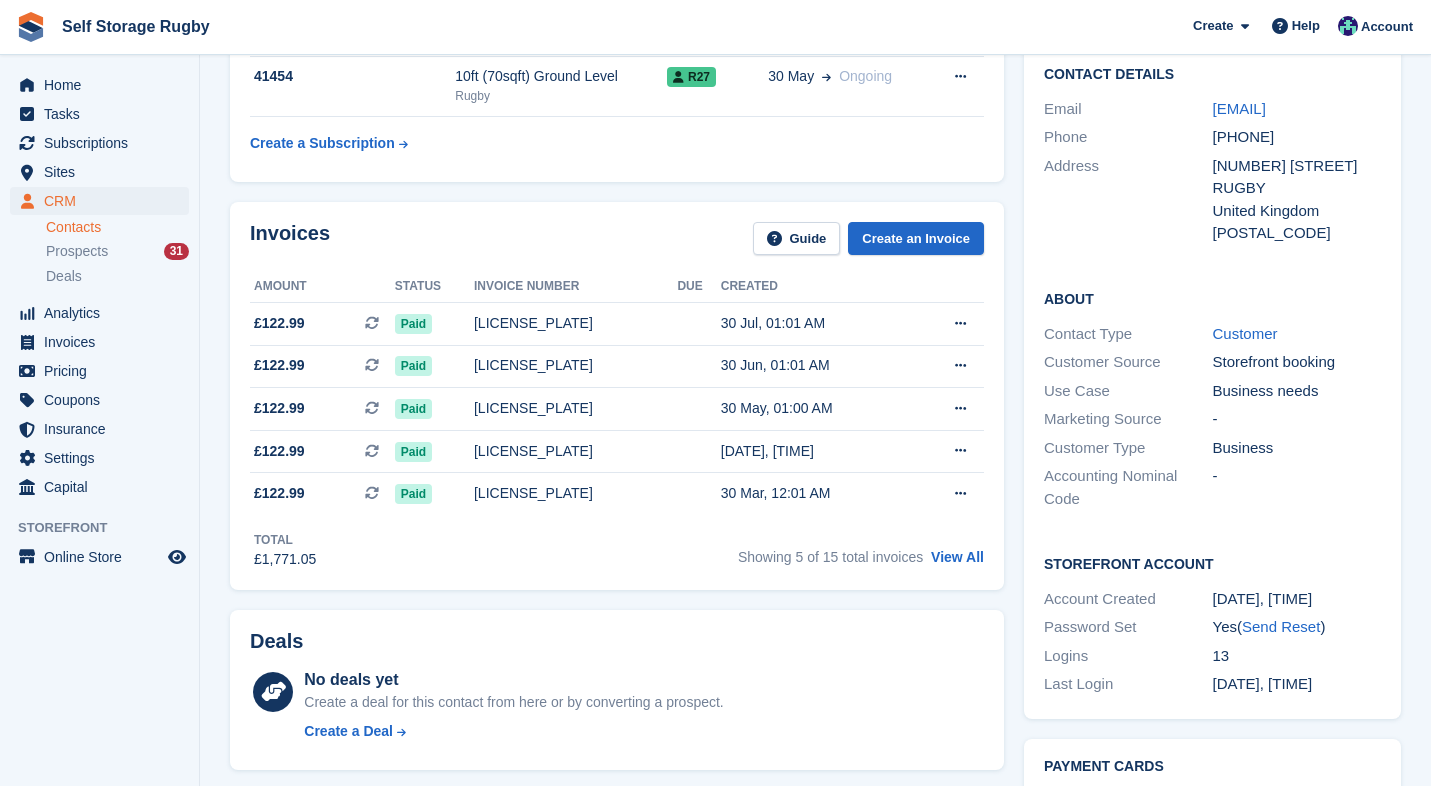 scroll, scrollTop: 0, scrollLeft: 0, axis: both 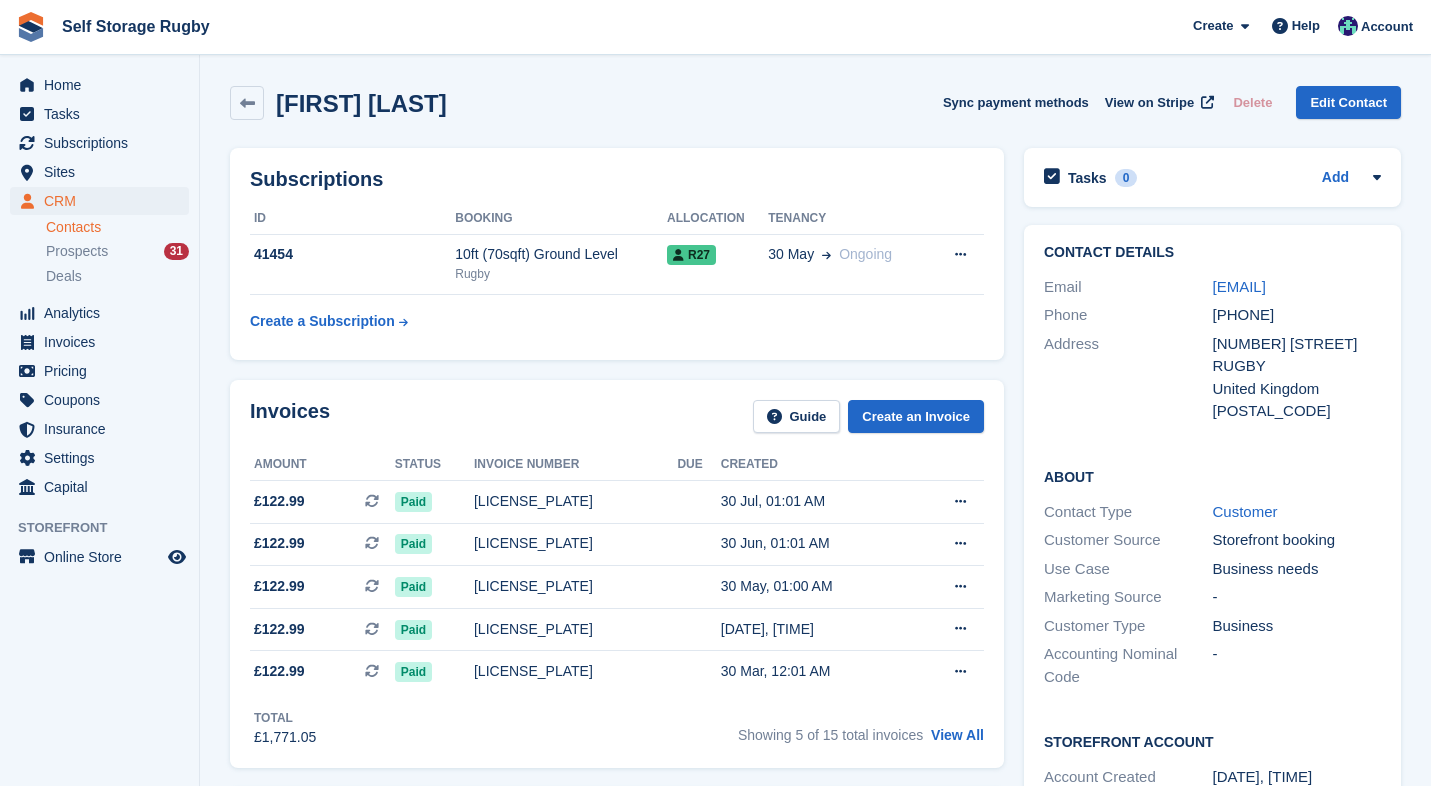 click on "Contacts
Prospects
31
Deals" at bounding box center (122, 252) 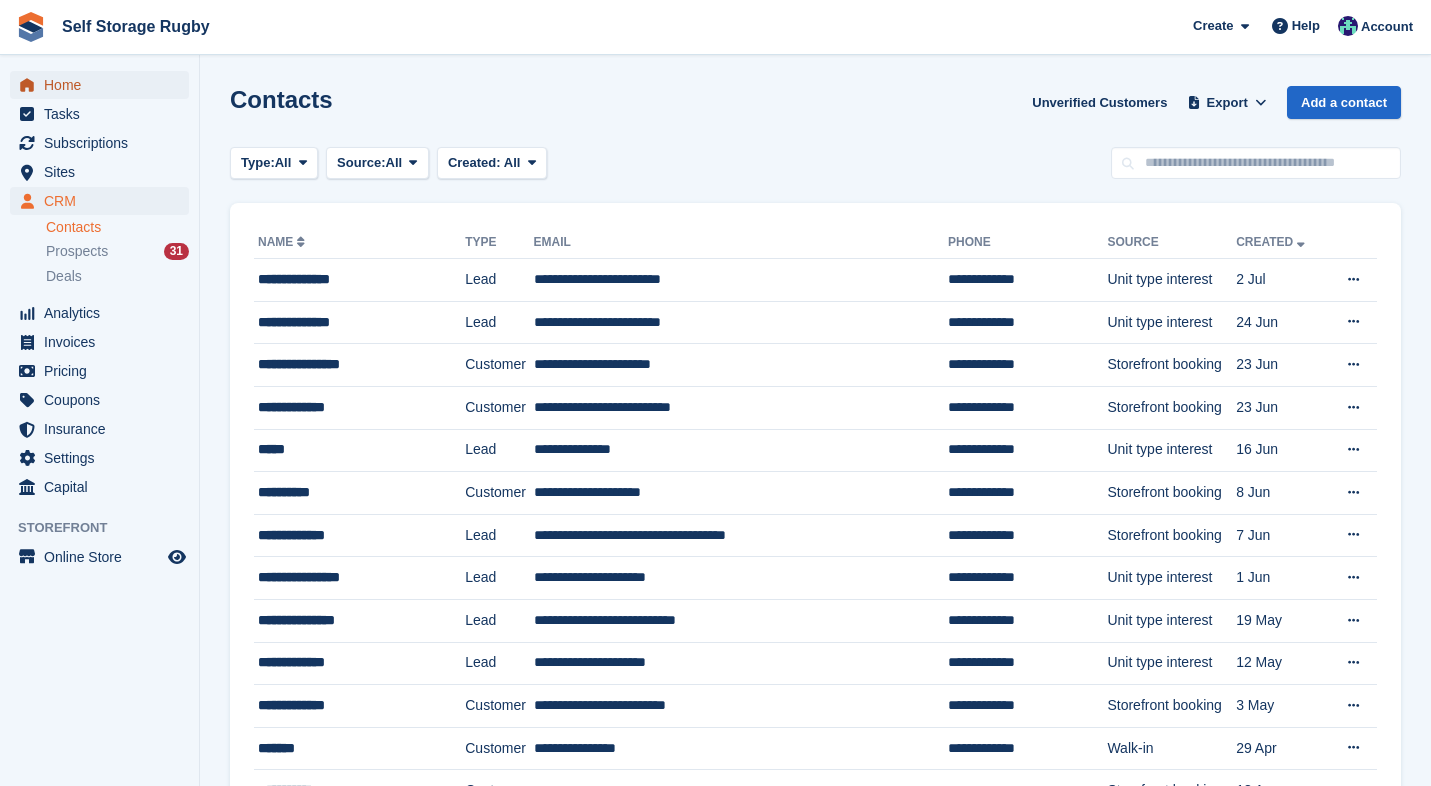 click on "Home" at bounding box center [104, 85] 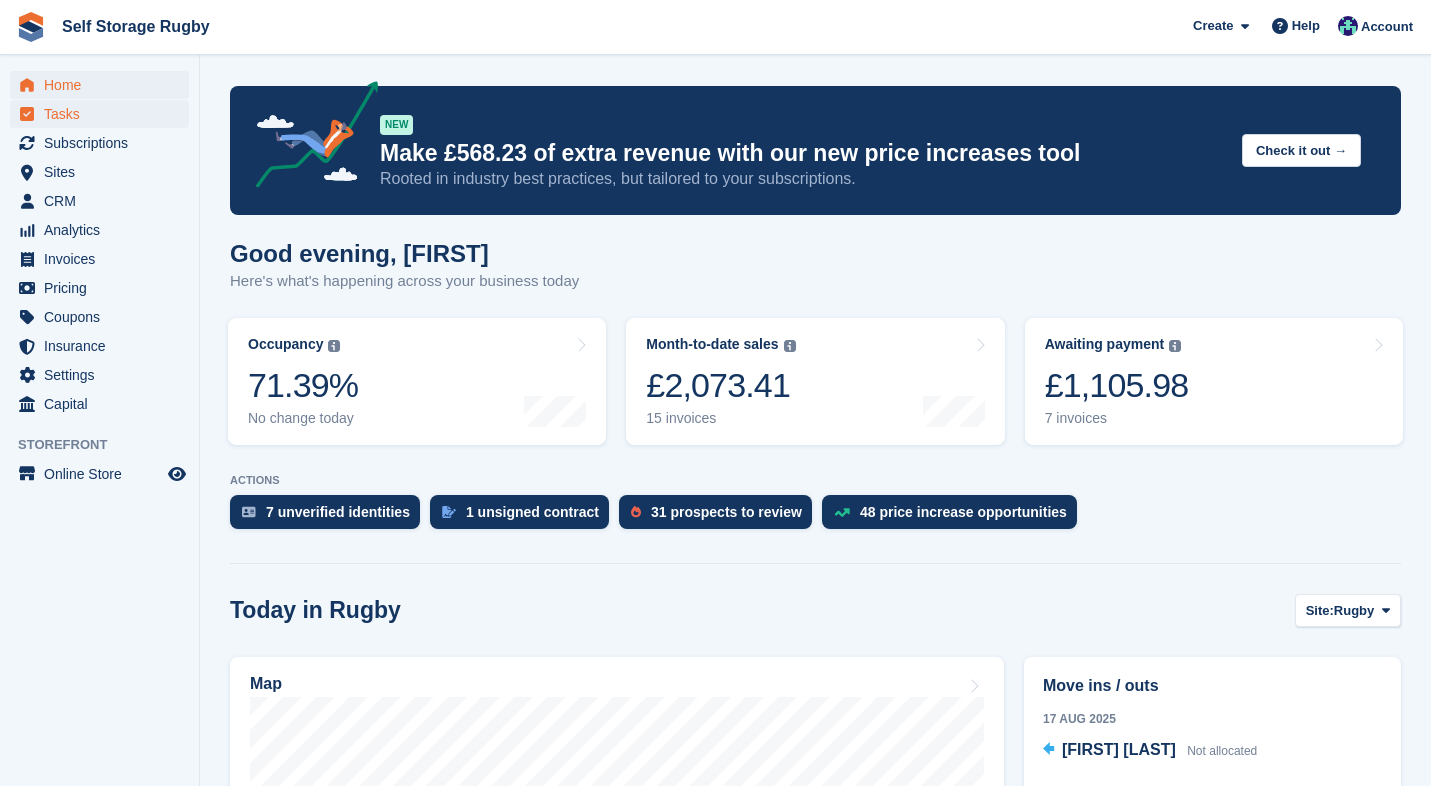 scroll, scrollTop: 0, scrollLeft: 0, axis: both 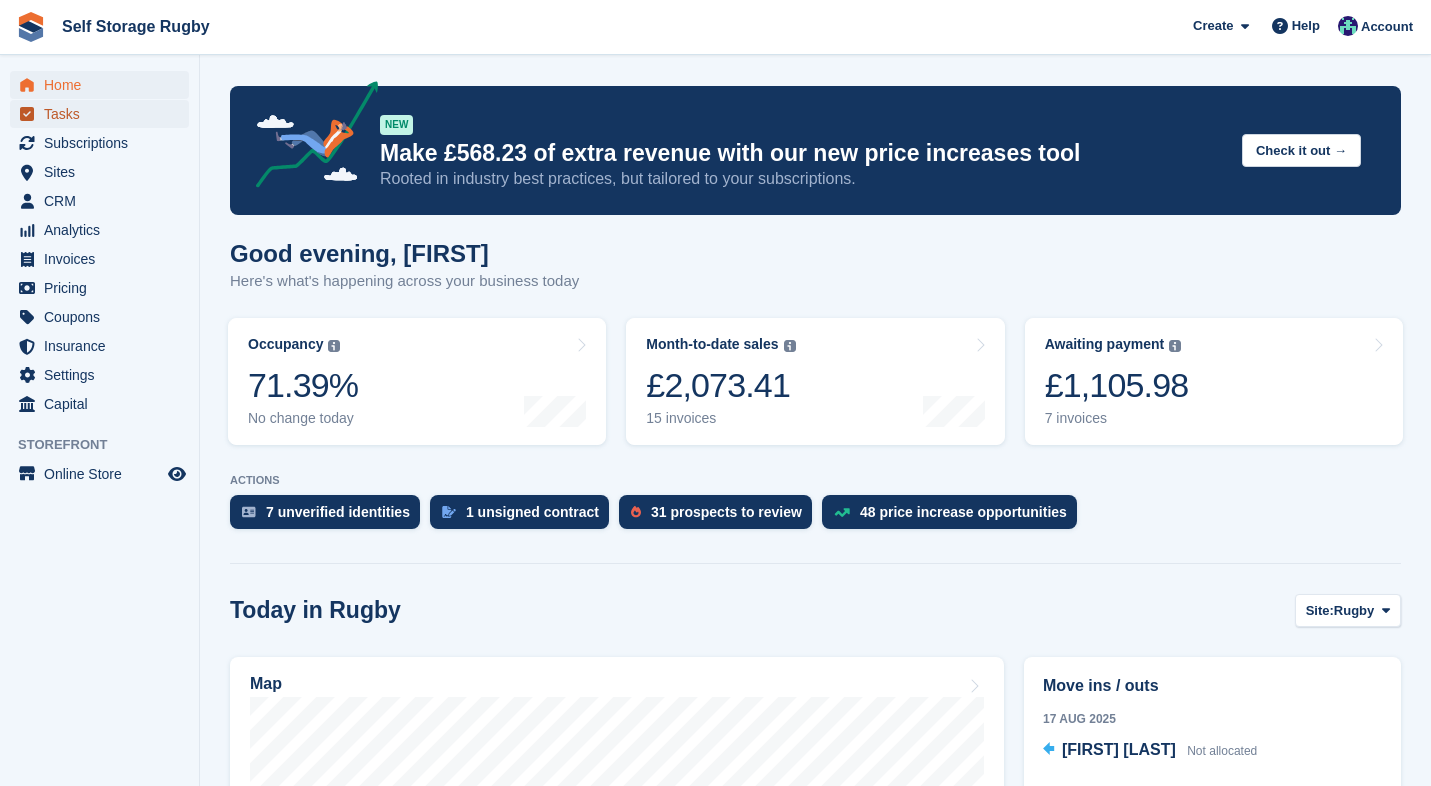 click on "Tasks" at bounding box center [104, 114] 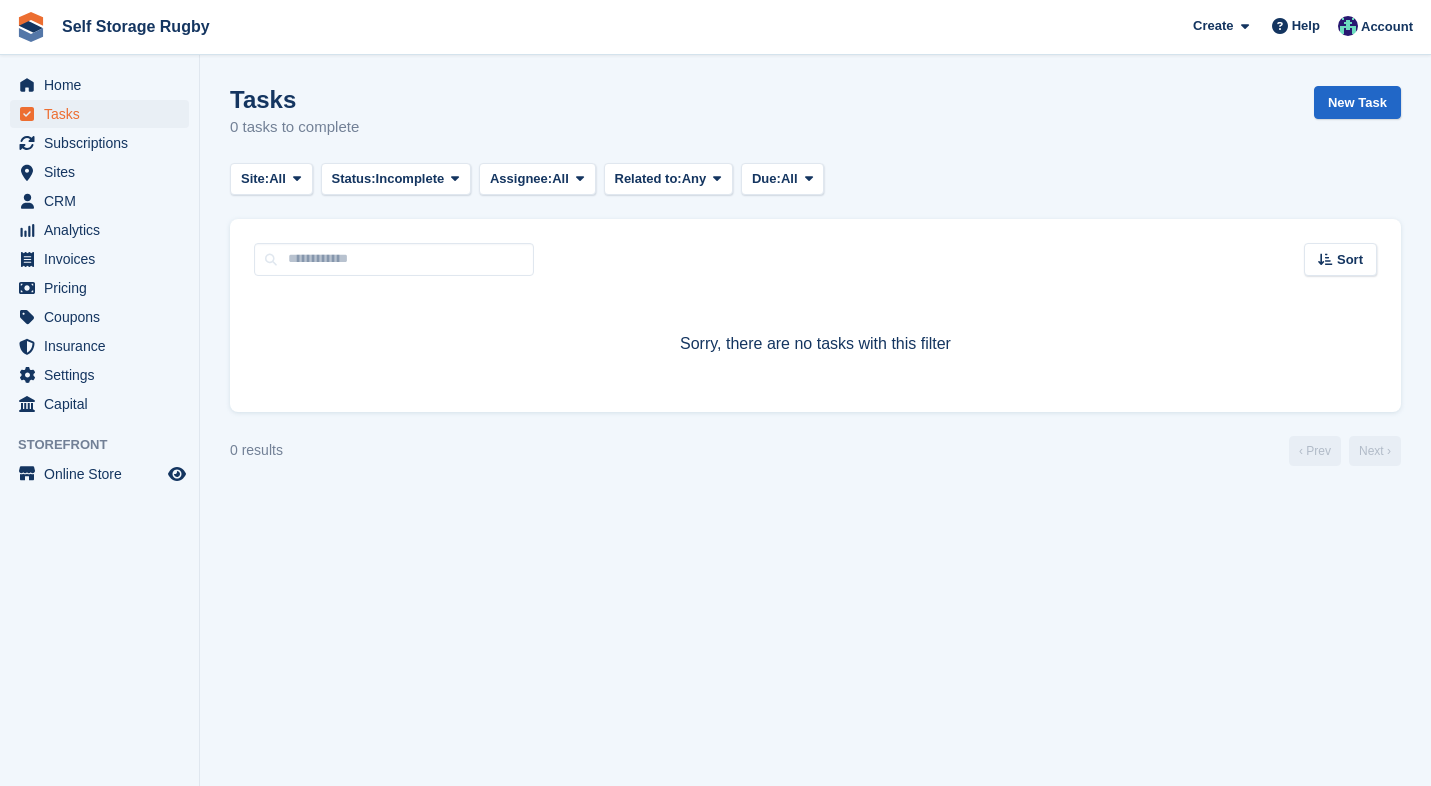 scroll, scrollTop: 0, scrollLeft: 0, axis: both 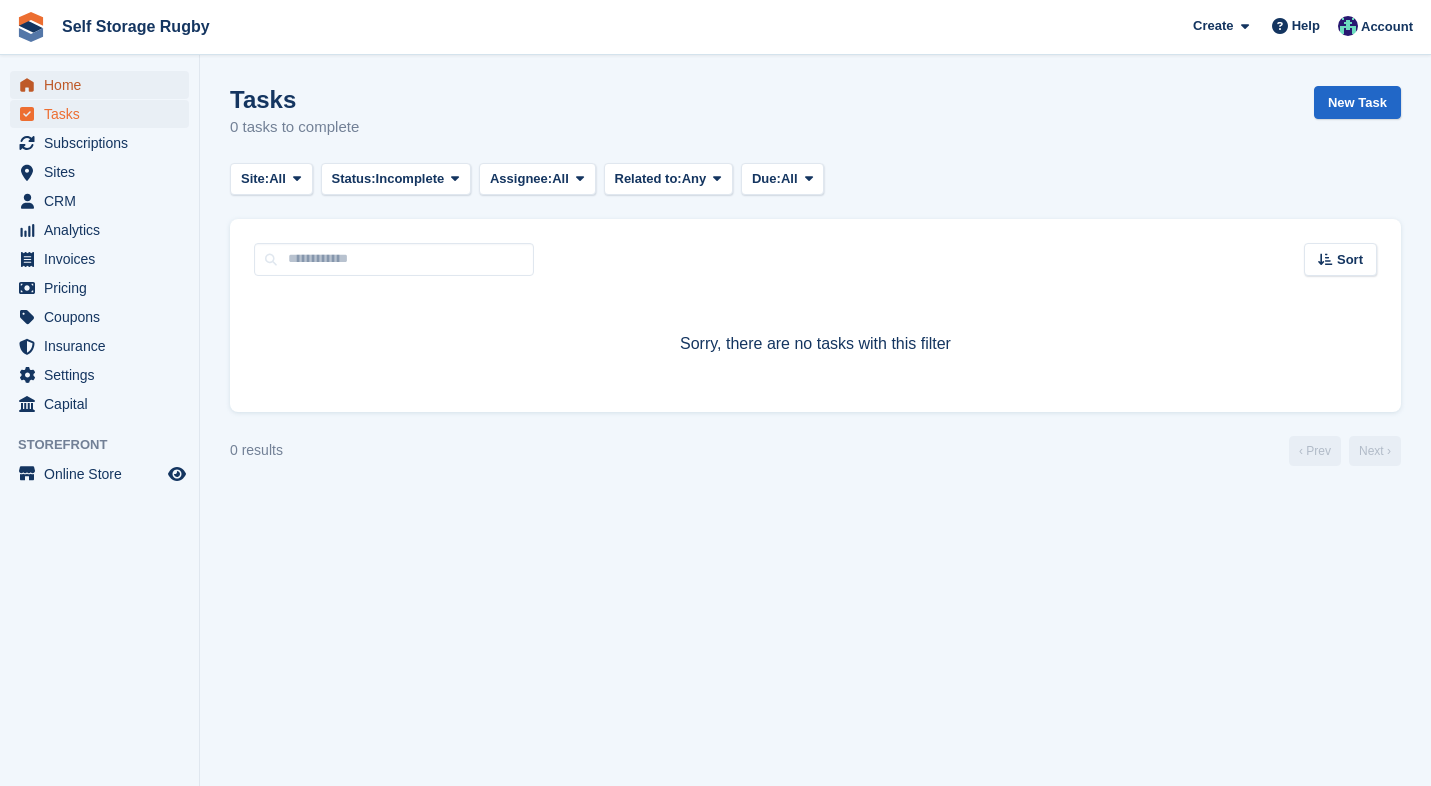 click on "Home" at bounding box center [104, 85] 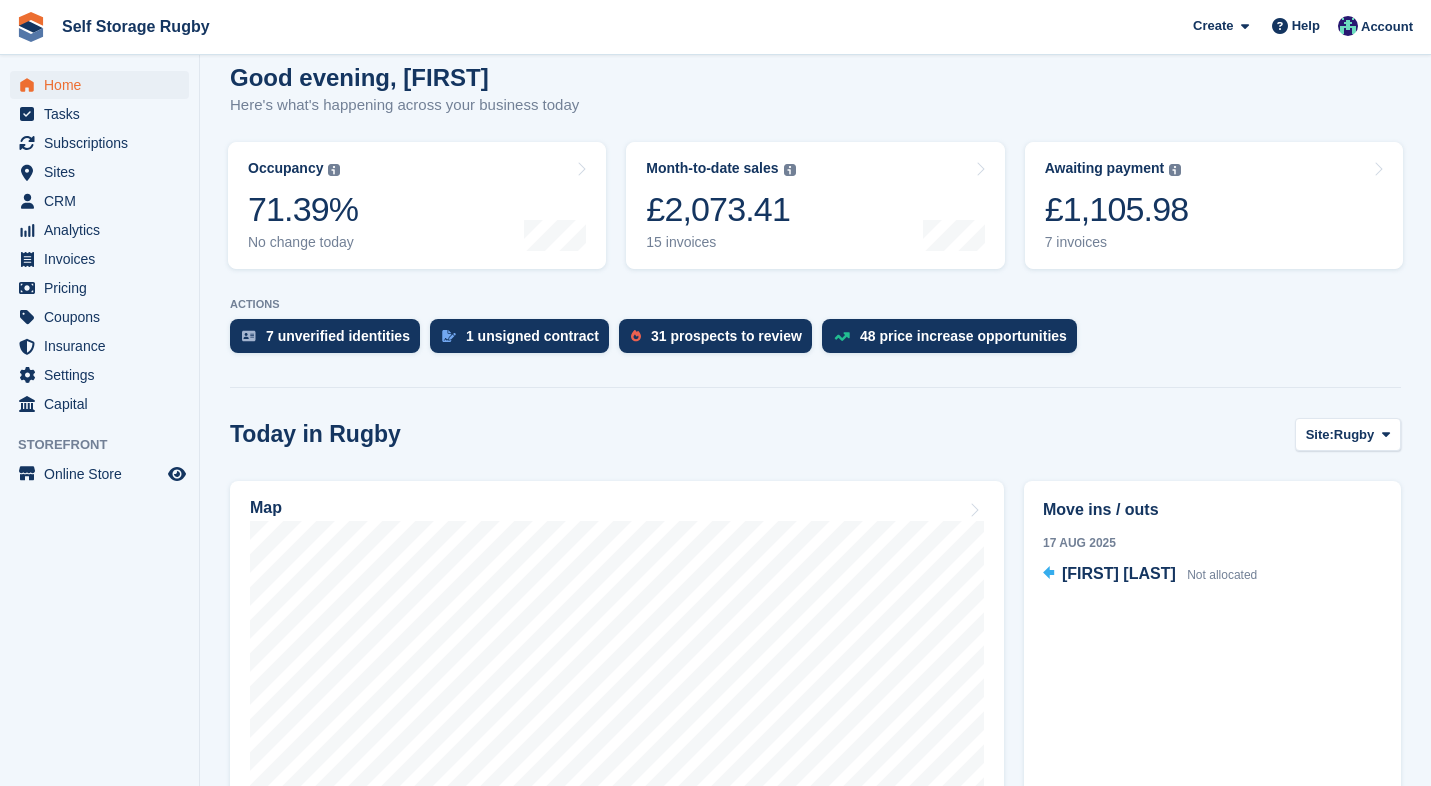 scroll, scrollTop: 0, scrollLeft: 0, axis: both 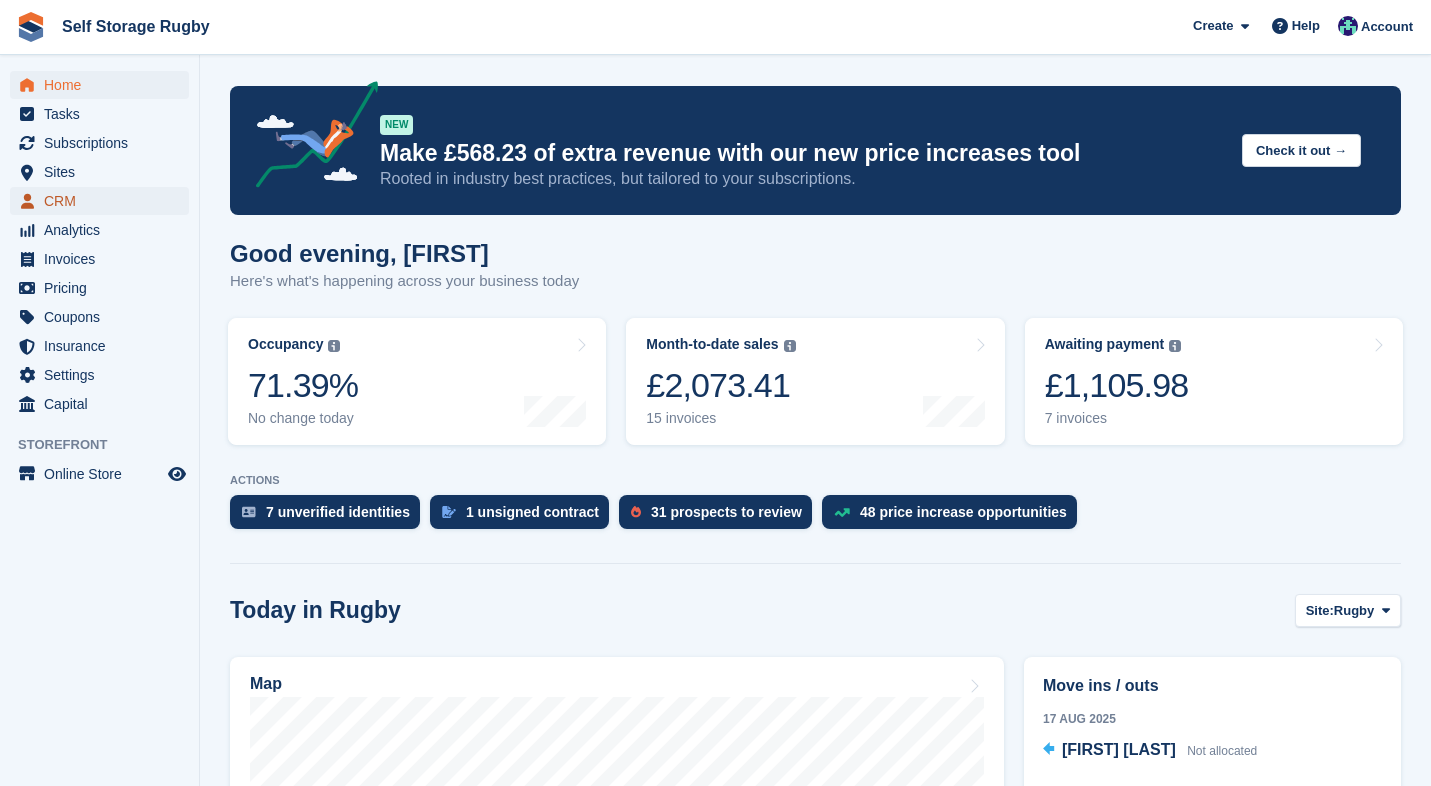 click on "CRM" at bounding box center [104, 201] 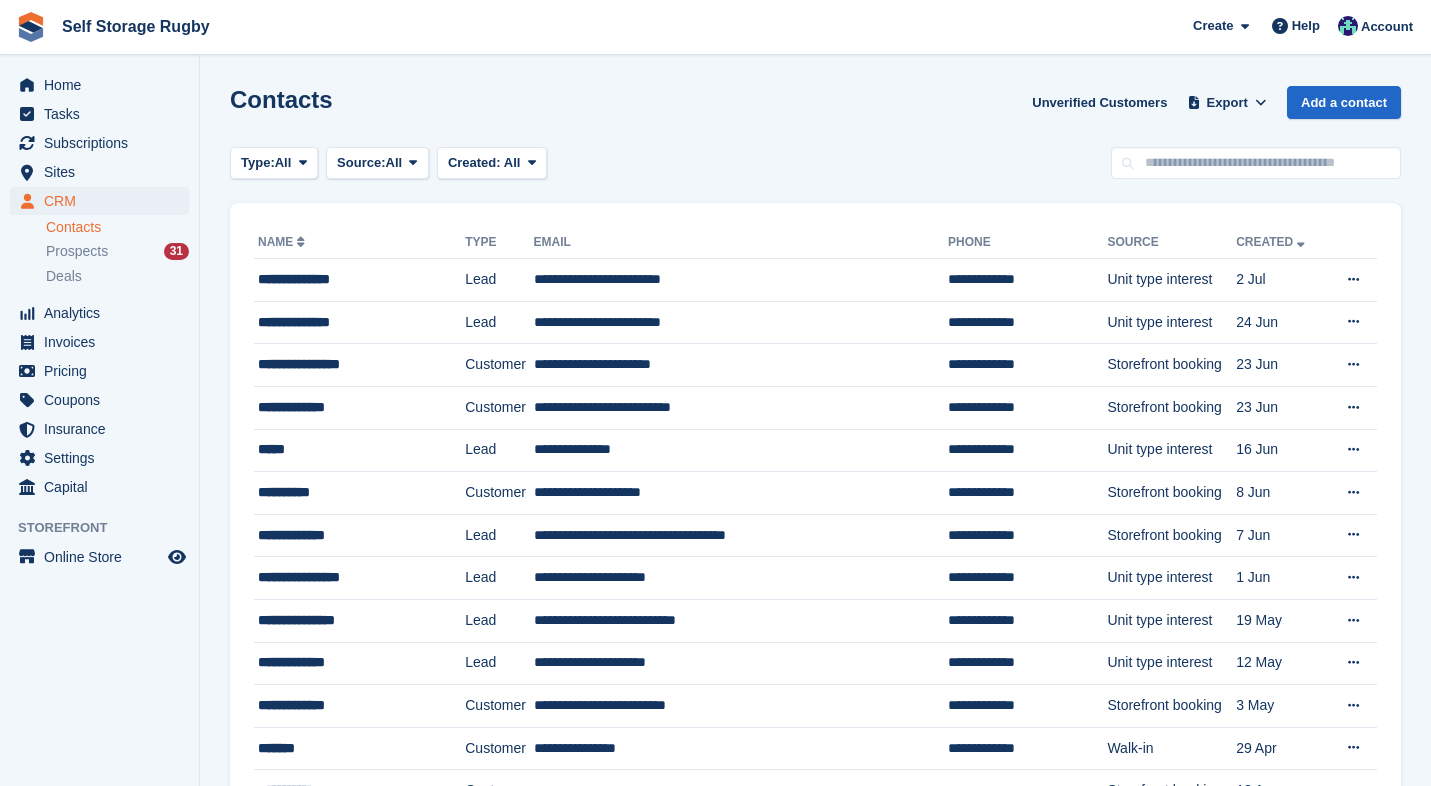 scroll, scrollTop: 0, scrollLeft: 0, axis: both 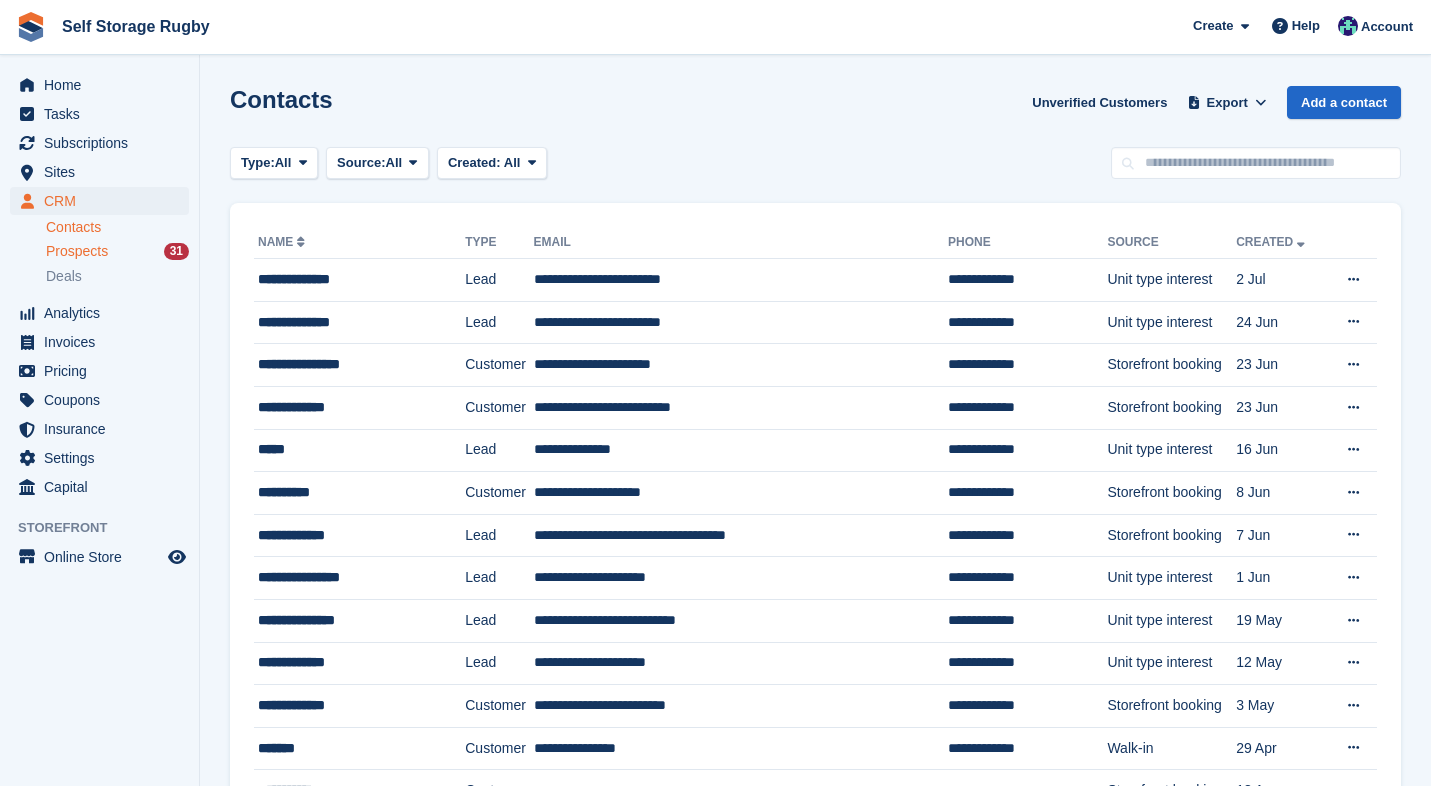 click on "Prospects" at bounding box center [77, 251] 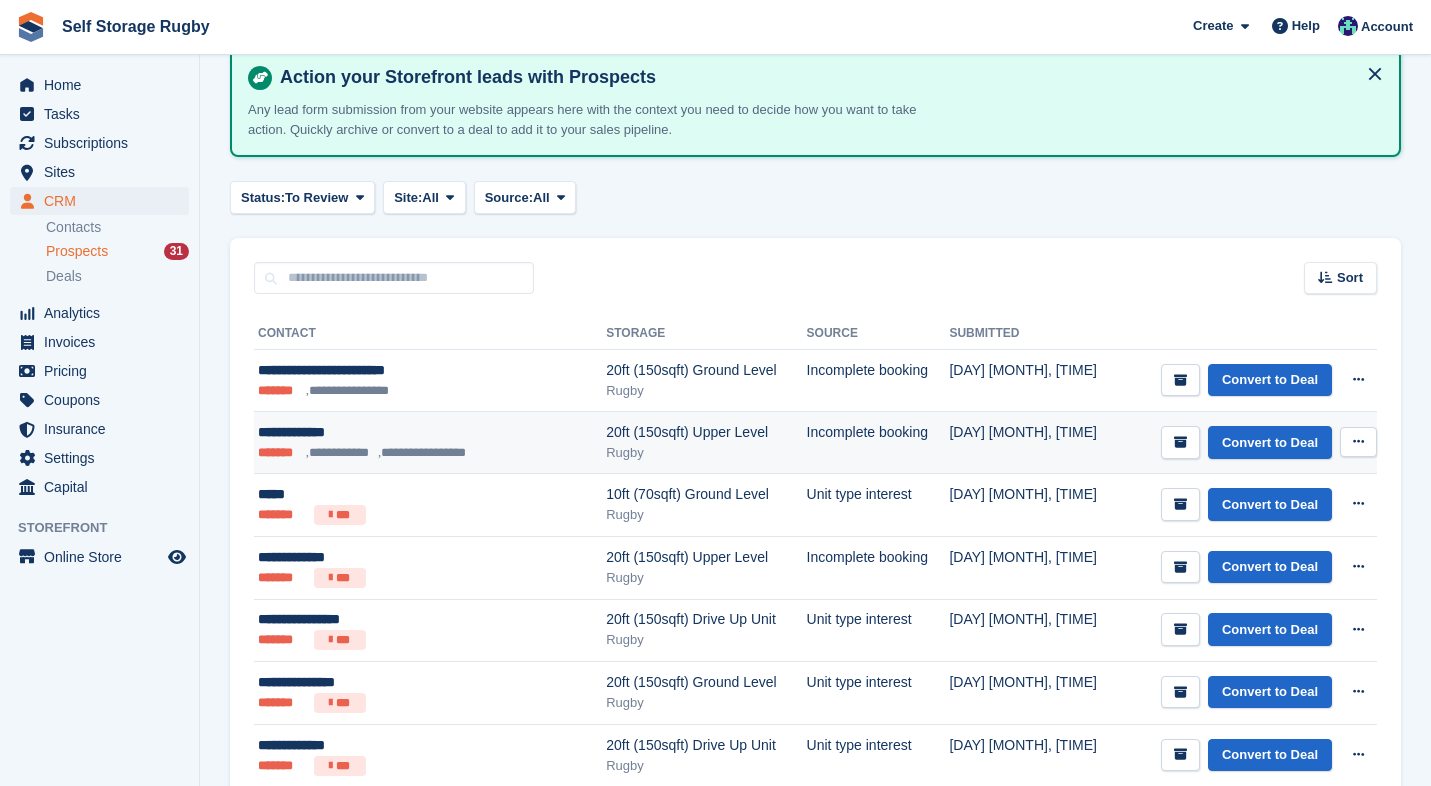 scroll, scrollTop: 113, scrollLeft: 0, axis: vertical 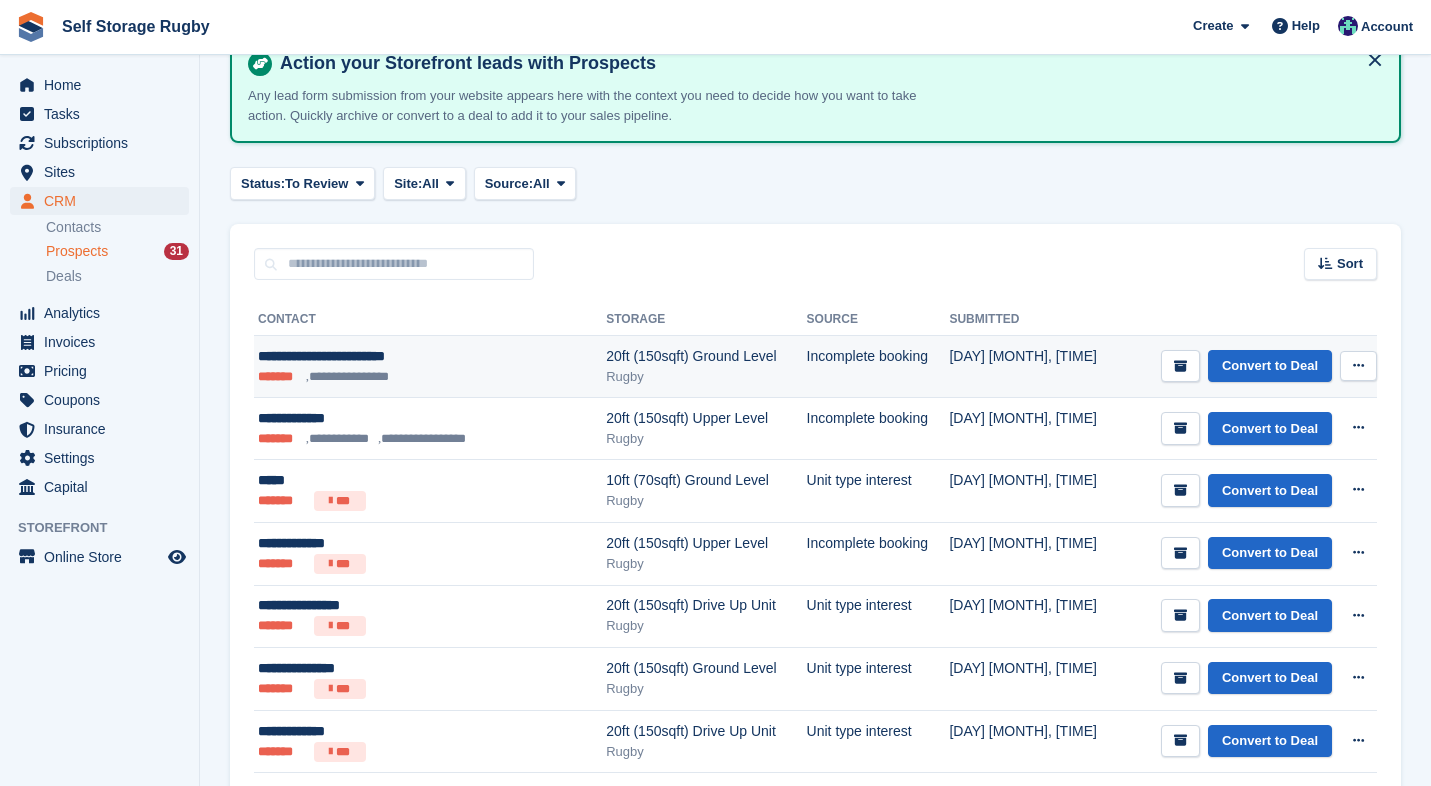 click on "**********" at bounding box center [406, 356] 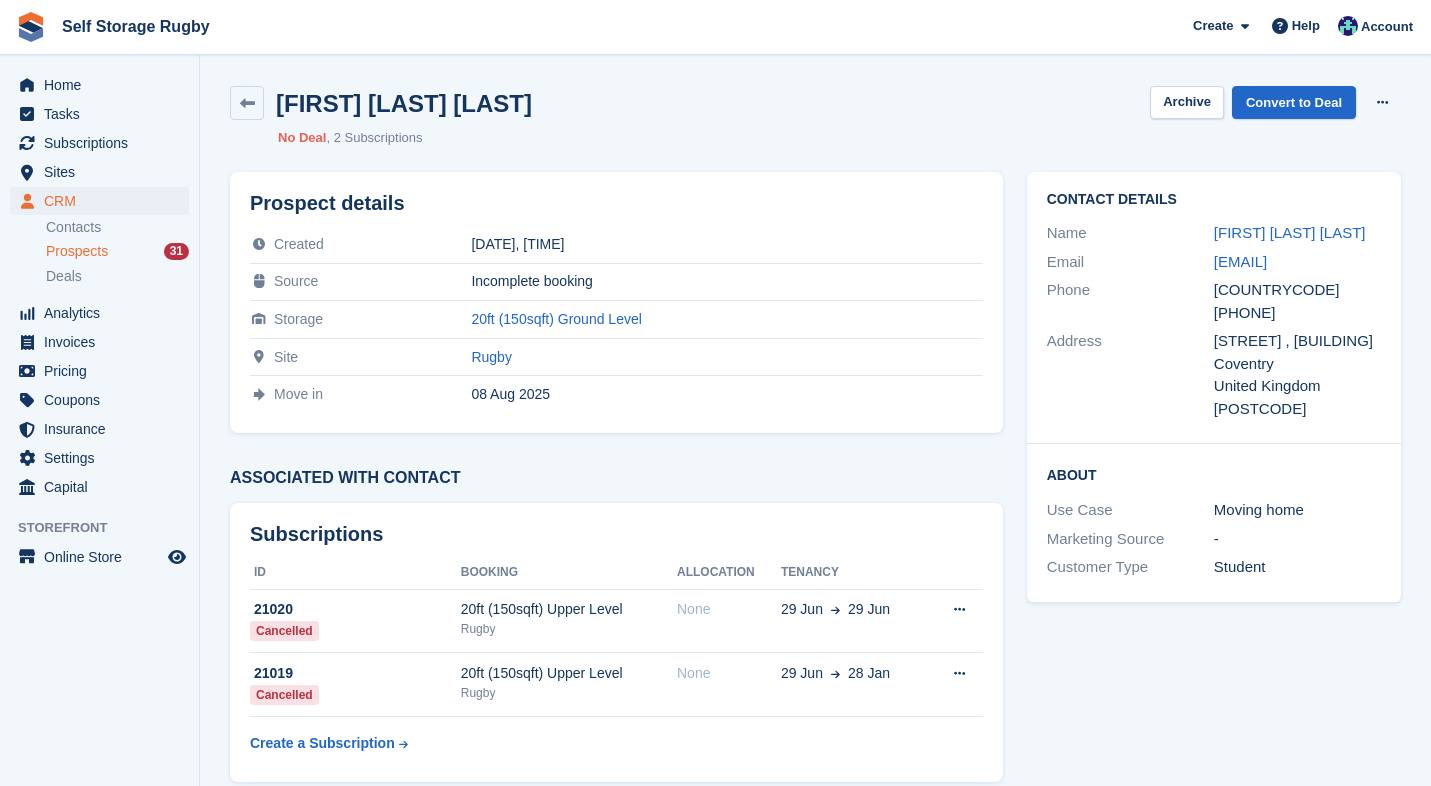 scroll, scrollTop: 0, scrollLeft: 0, axis: both 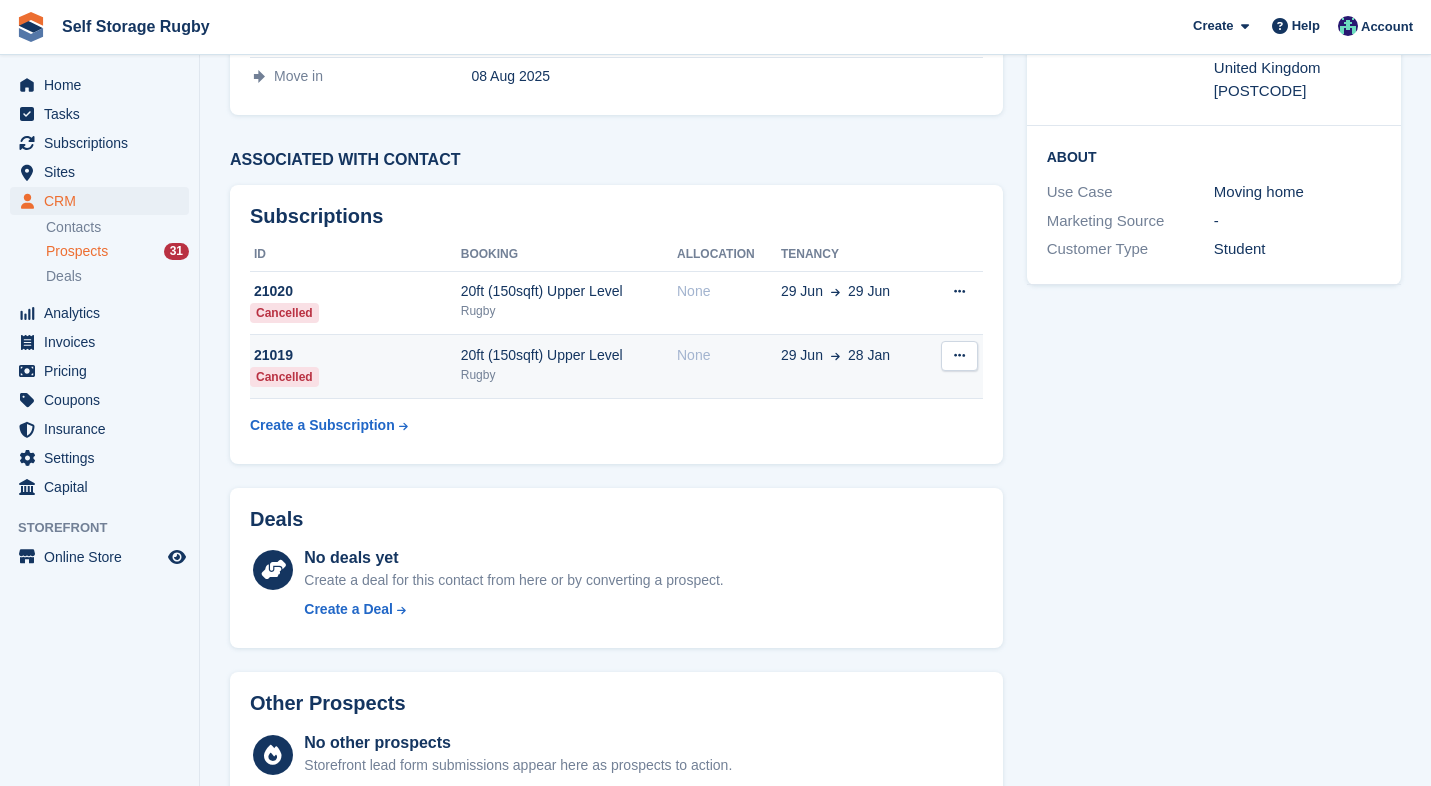 click on "21019
Cancelled" at bounding box center (355, 367) 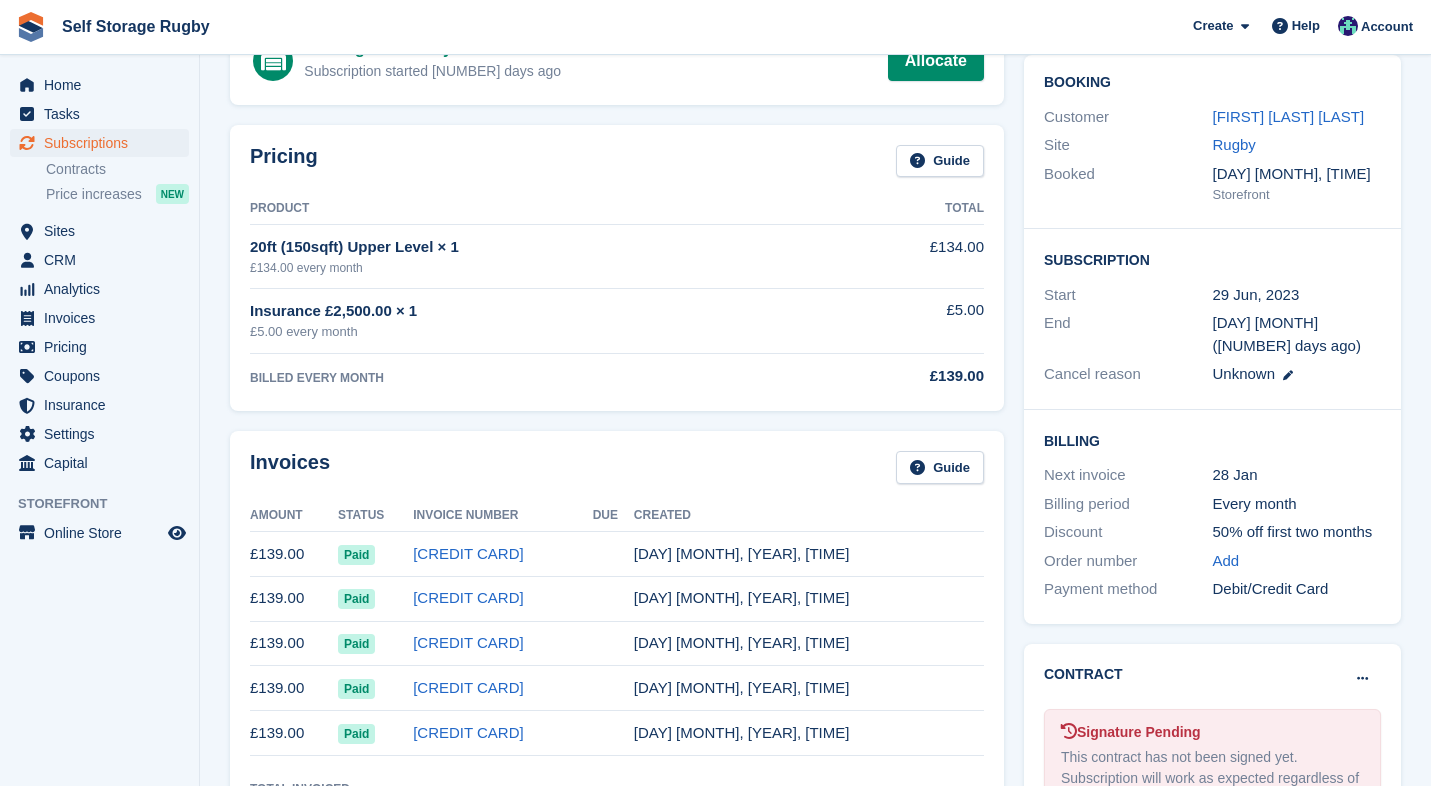 scroll, scrollTop: 168, scrollLeft: 0, axis: vertical 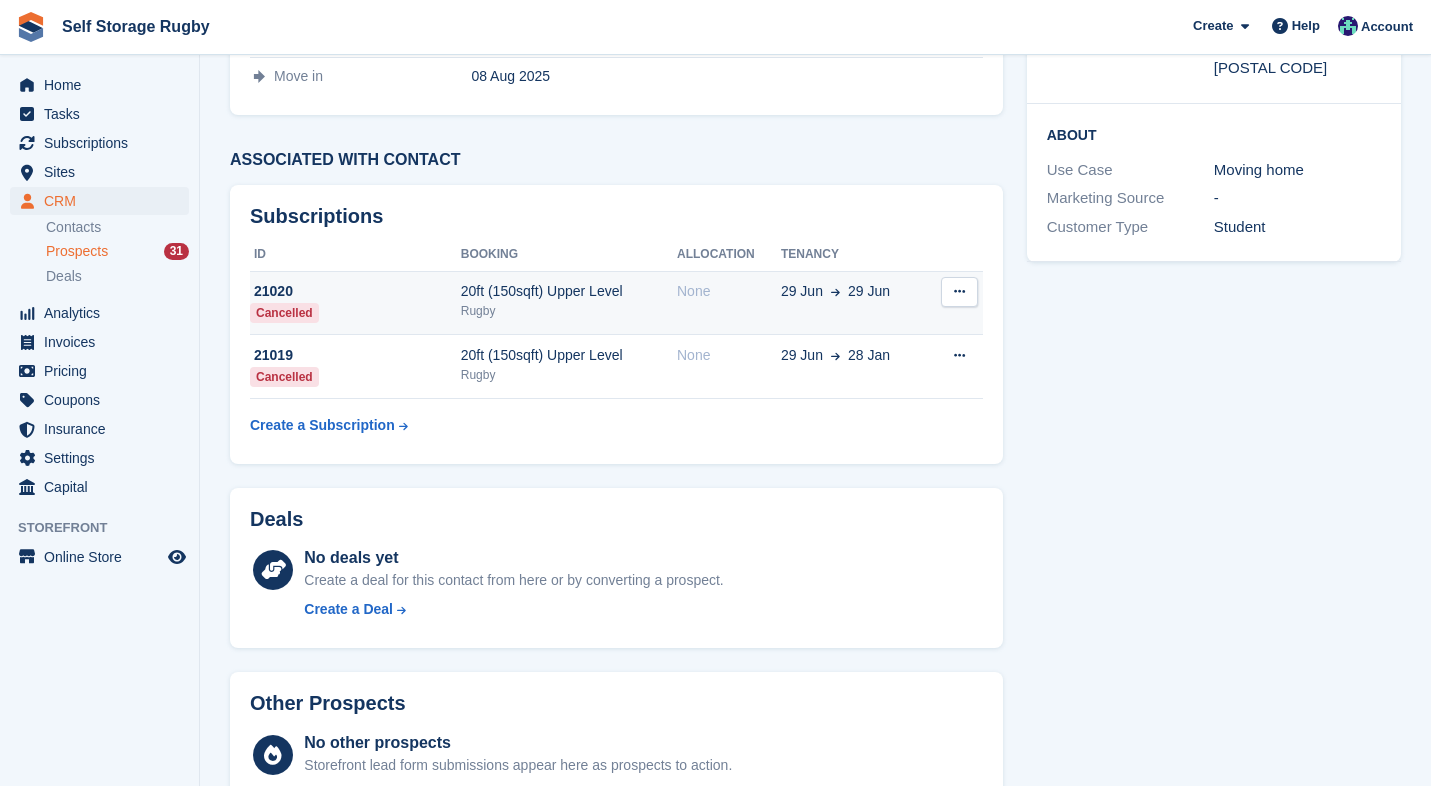 click on "21020" at bounding box center [355, 291] 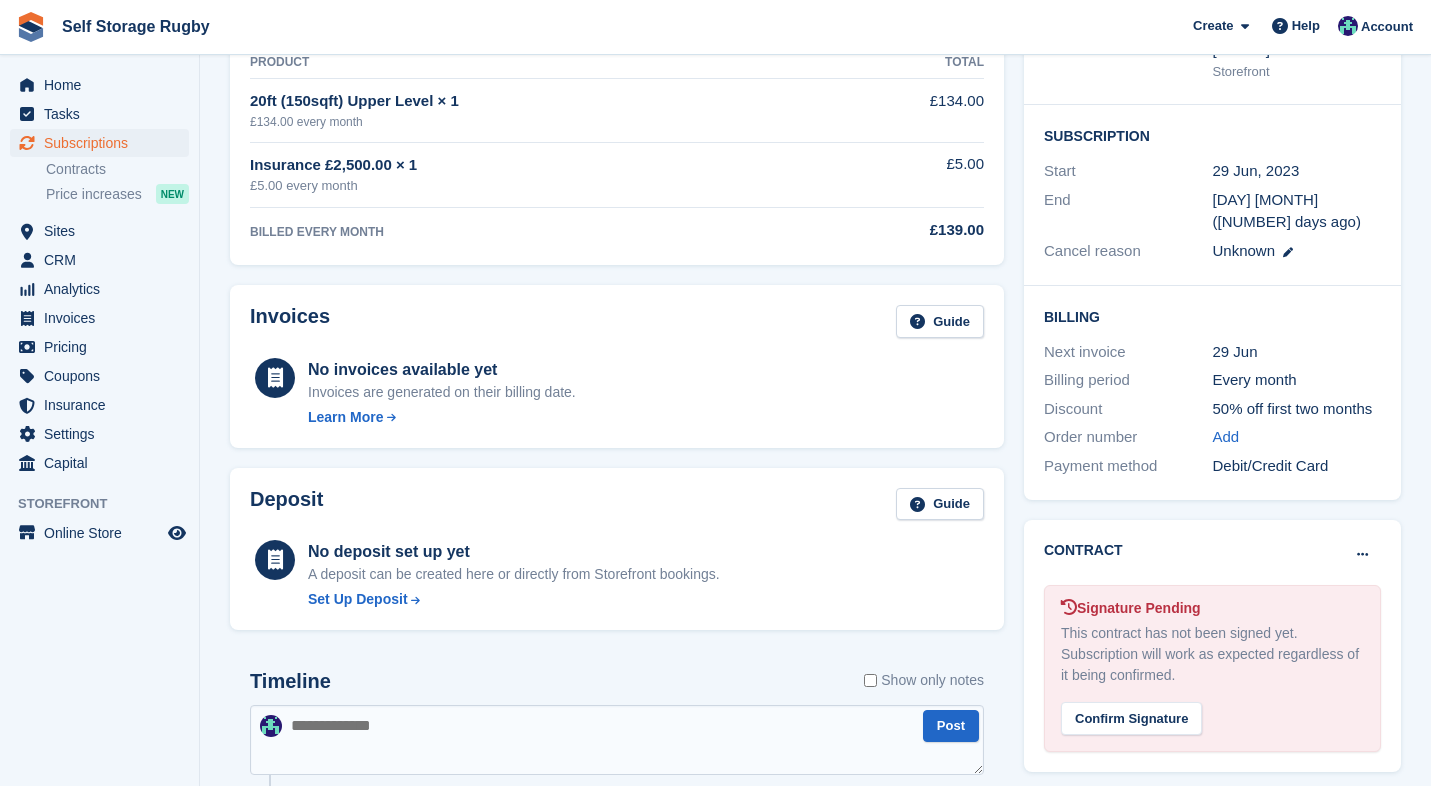 scroll, scrollTop: 0, scrollLeft: 0, axis: both 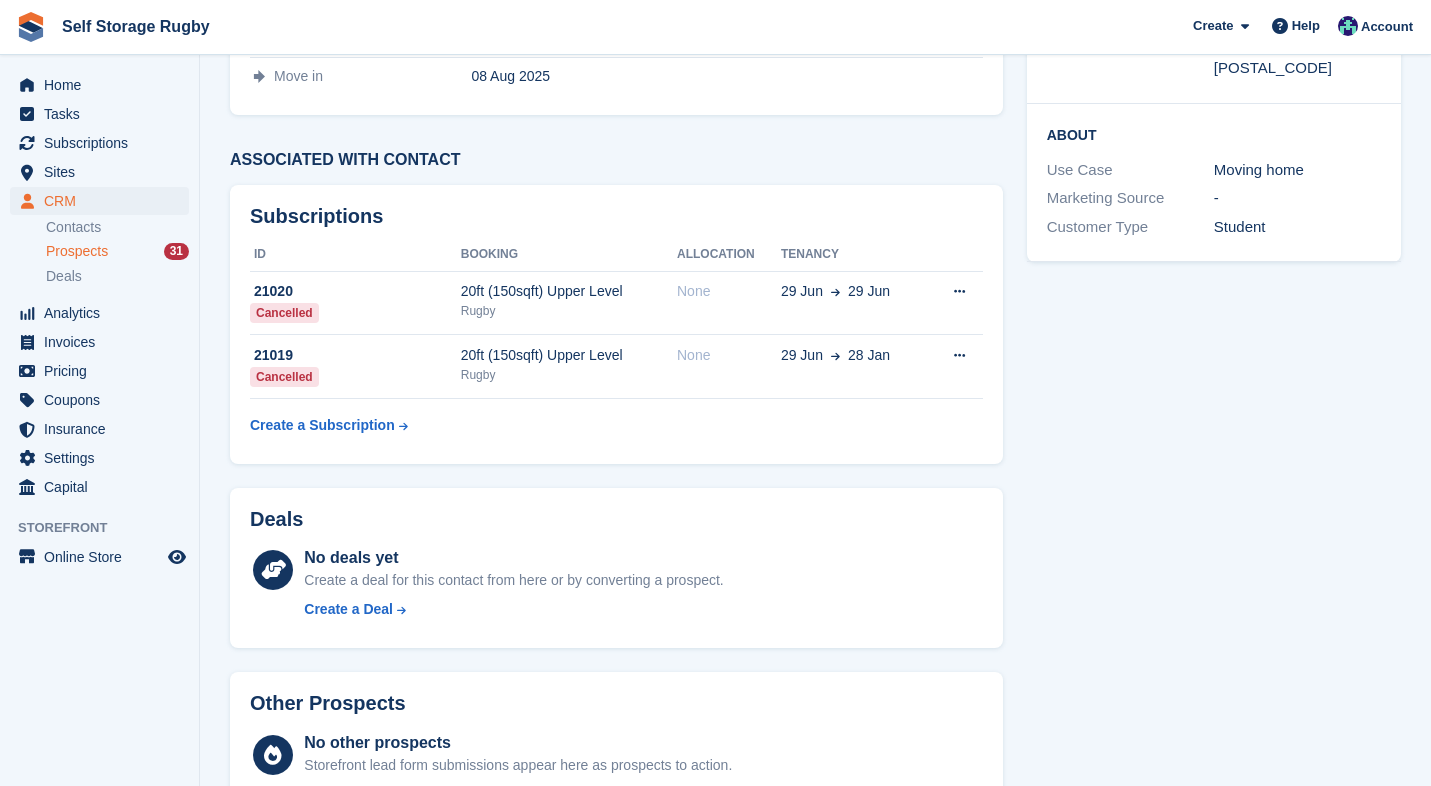 click on "Charlie Latimer Camilleri
Archive
Convert to Deal
Delete prospect
No Deal
2 Subscriptions
Prospect details
Created
06 Aug 2025, 04:45 PM
Source
Incomplete booking" at bounding box center (815, 272) 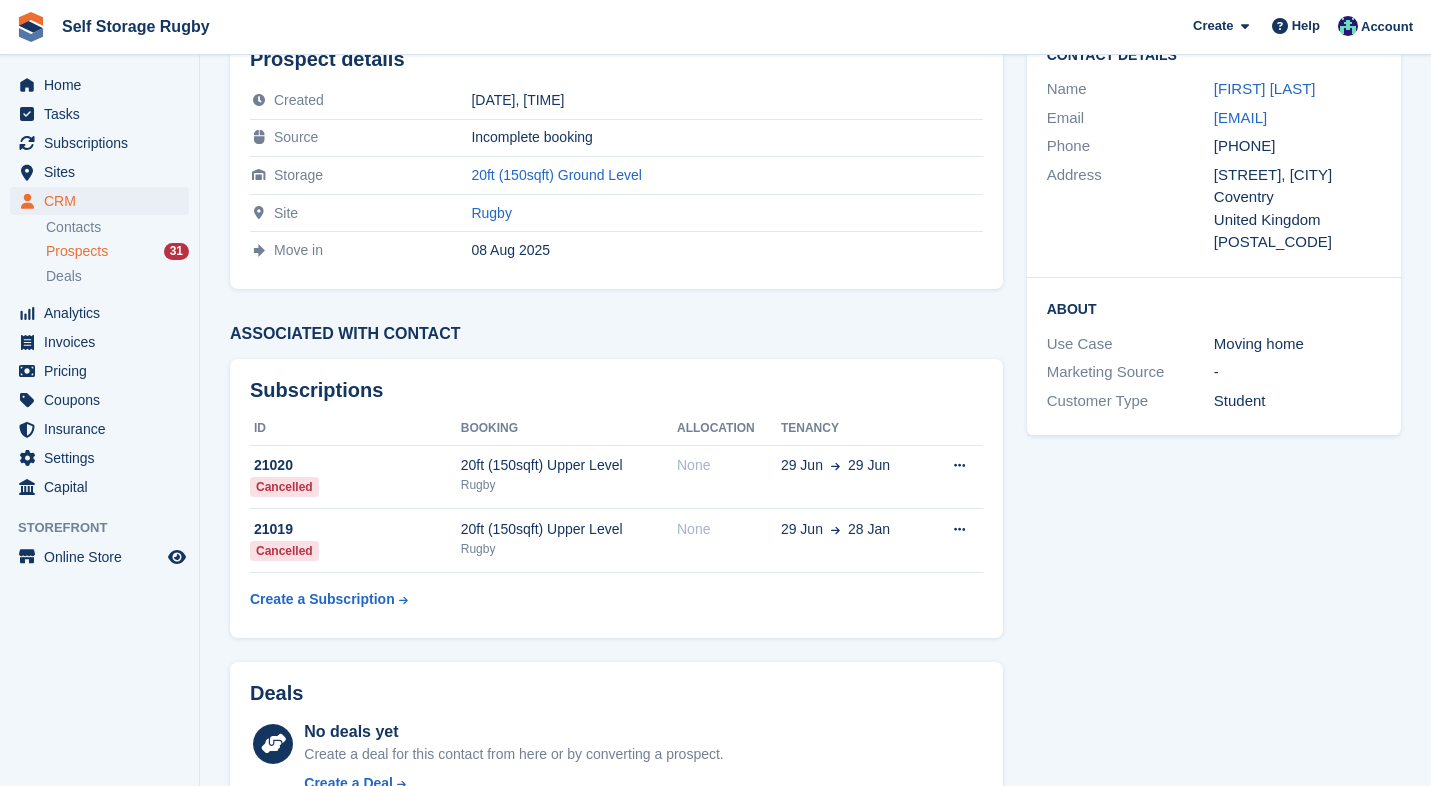 scroll, scrollTop: 0, scrollLeft: 0, axis: both 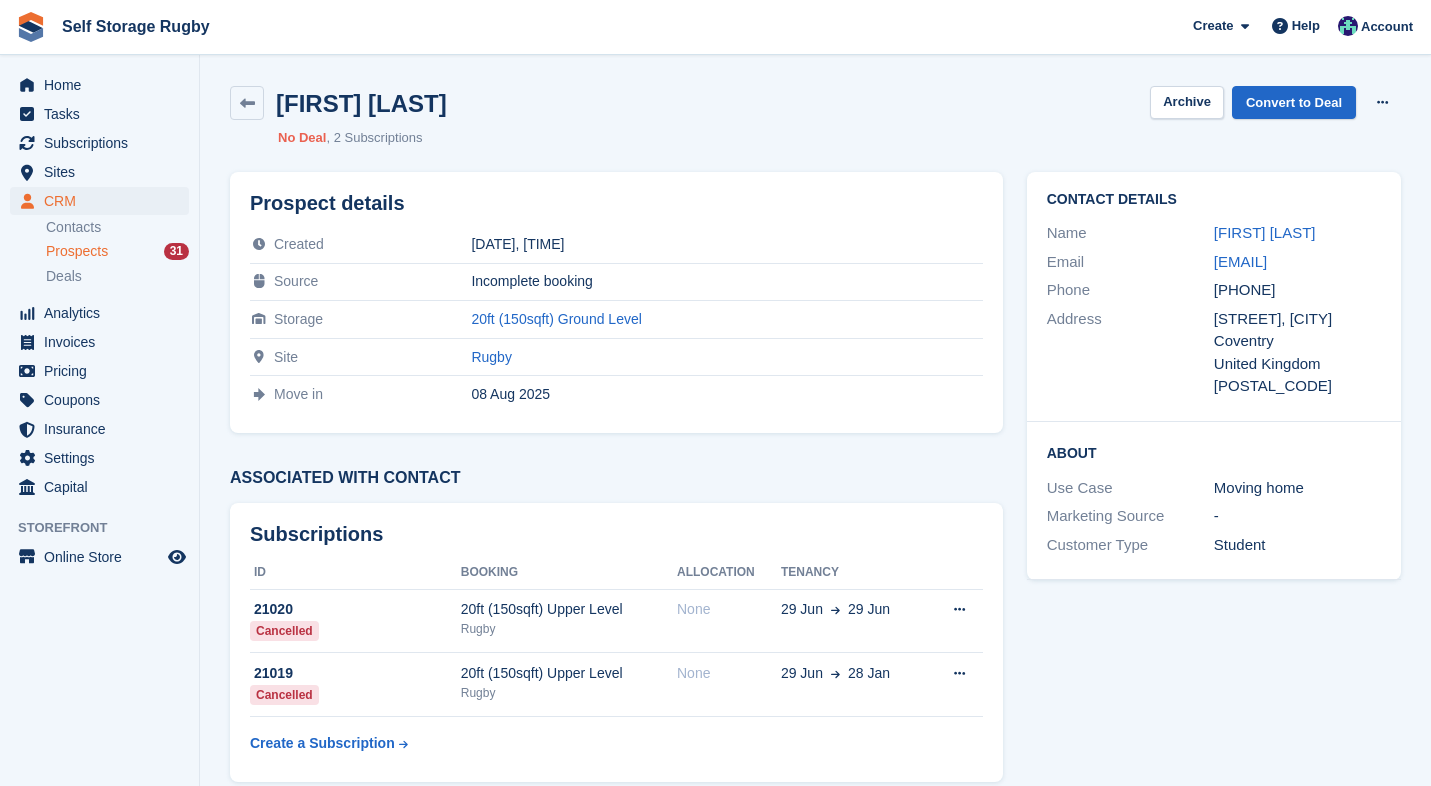 click on "Charlie Latimer Camilleri
Archive
Convert to Deal
Delete prospect
No Deal
2 Subscriptions
Prospect details
Created
06 Aug 2025, 04:45 PM
Source
Incomplete booking" at bounding box center [815, 590] 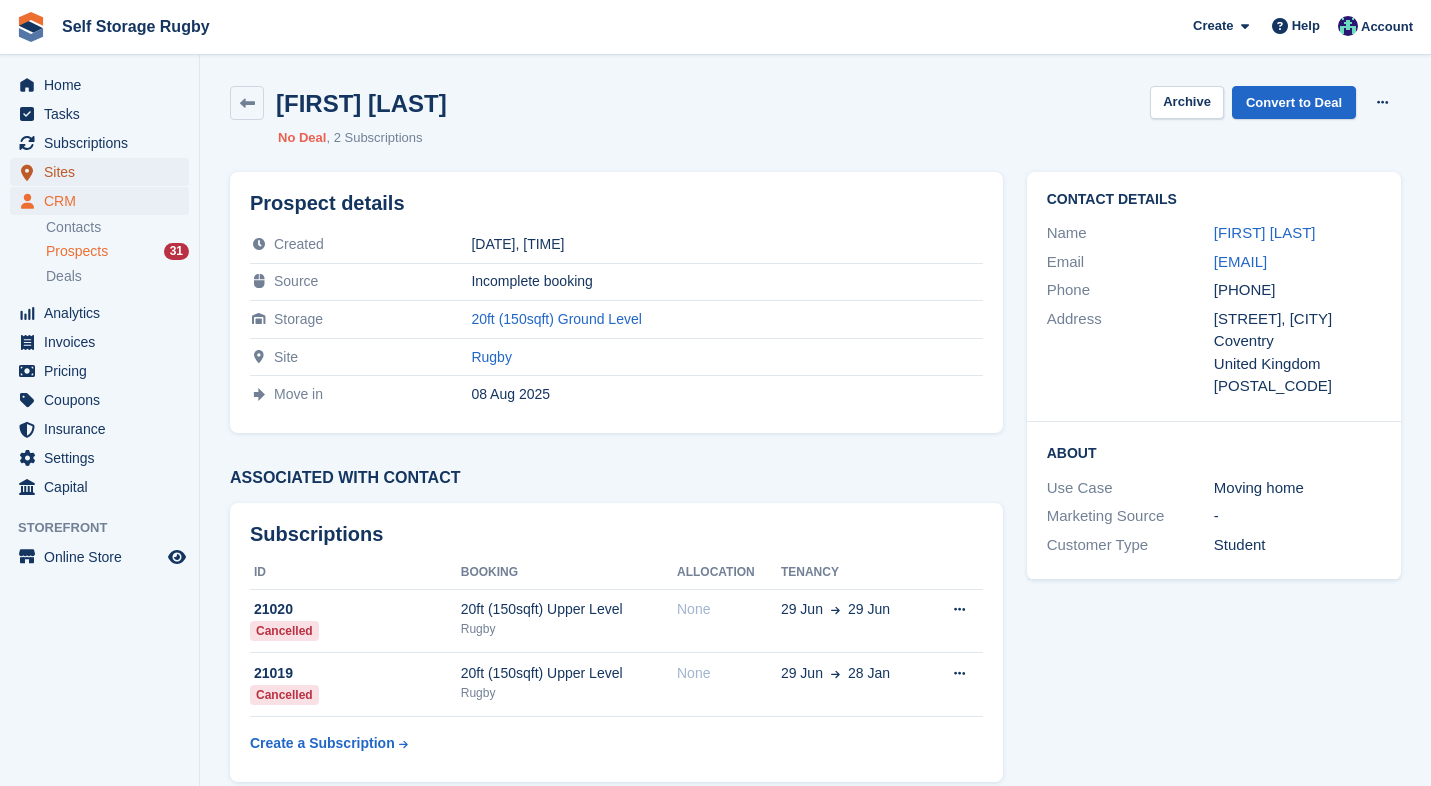 click on "Sites" at bounding box center [104, 172] 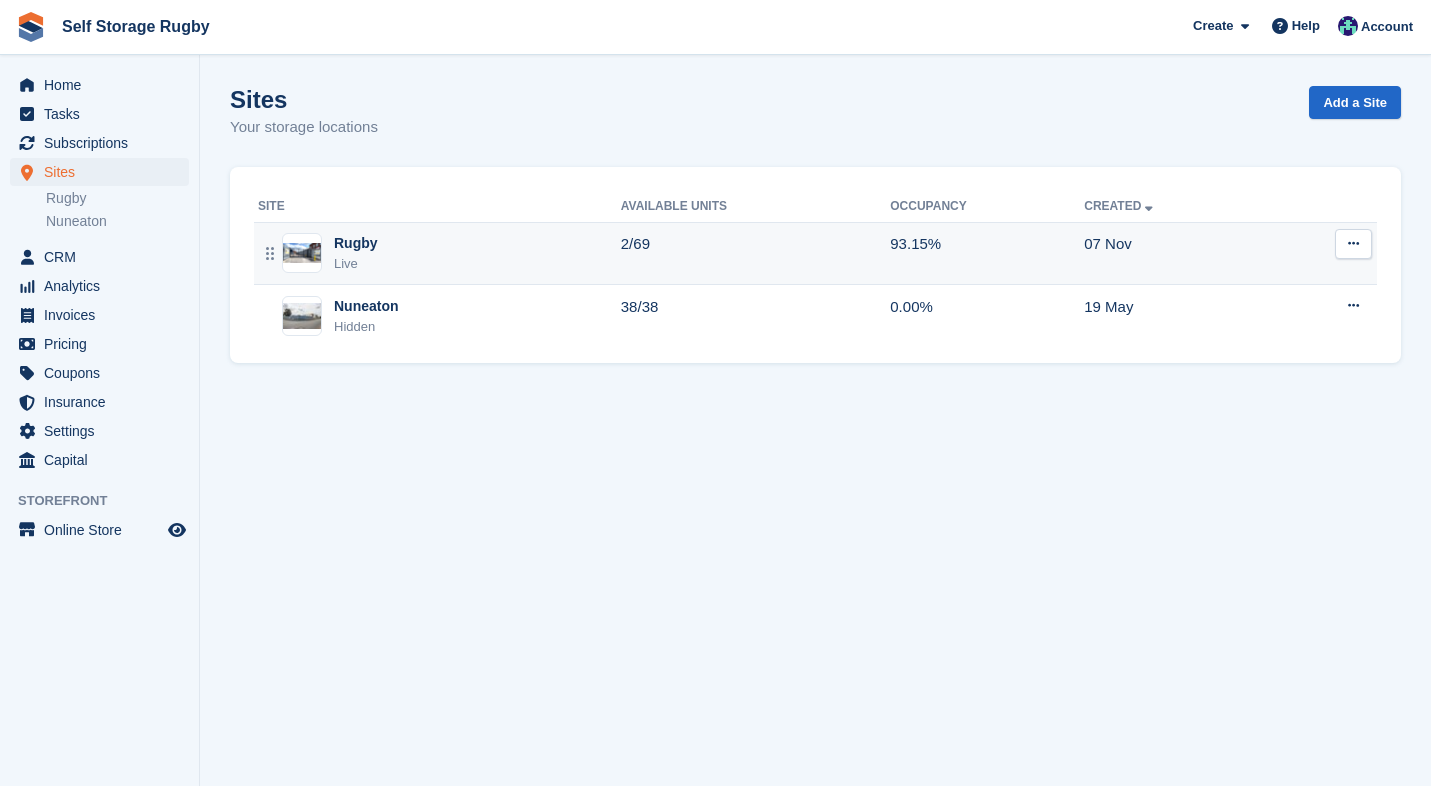 click on "Live" at bounding box center (356, 264) 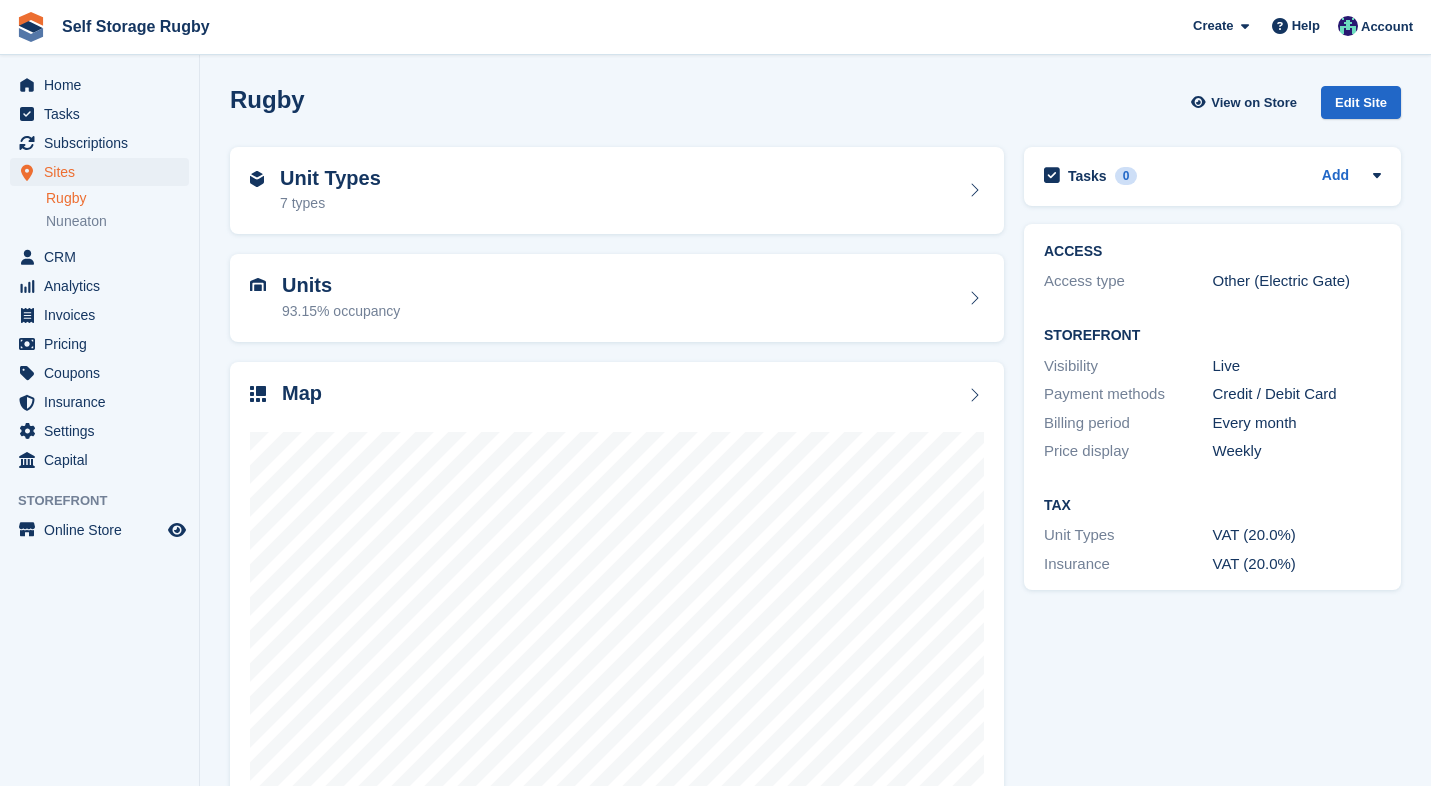 scroll, scrollTop: 0, scrollLeft: 0, axis: both 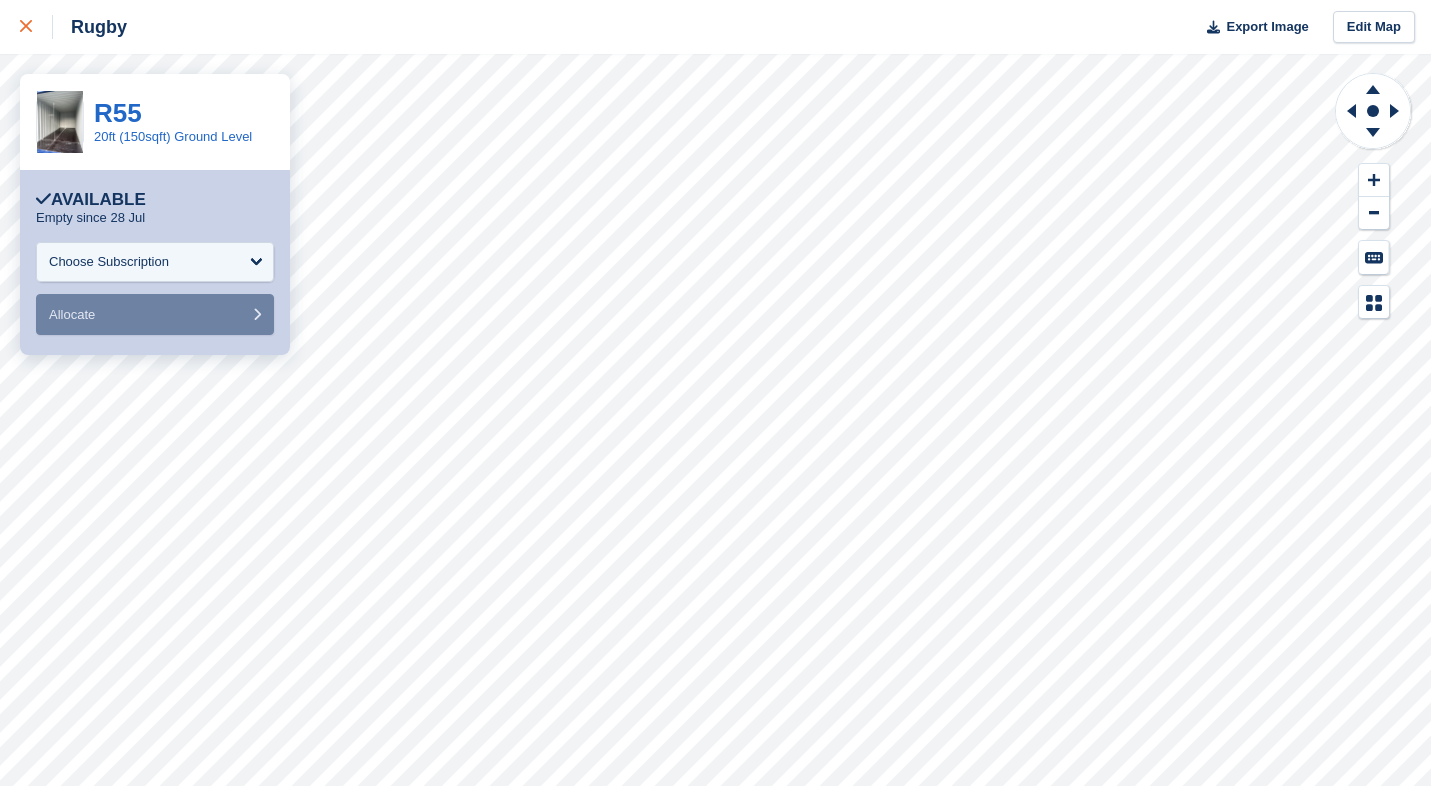 click at bounding box center (36, 27) 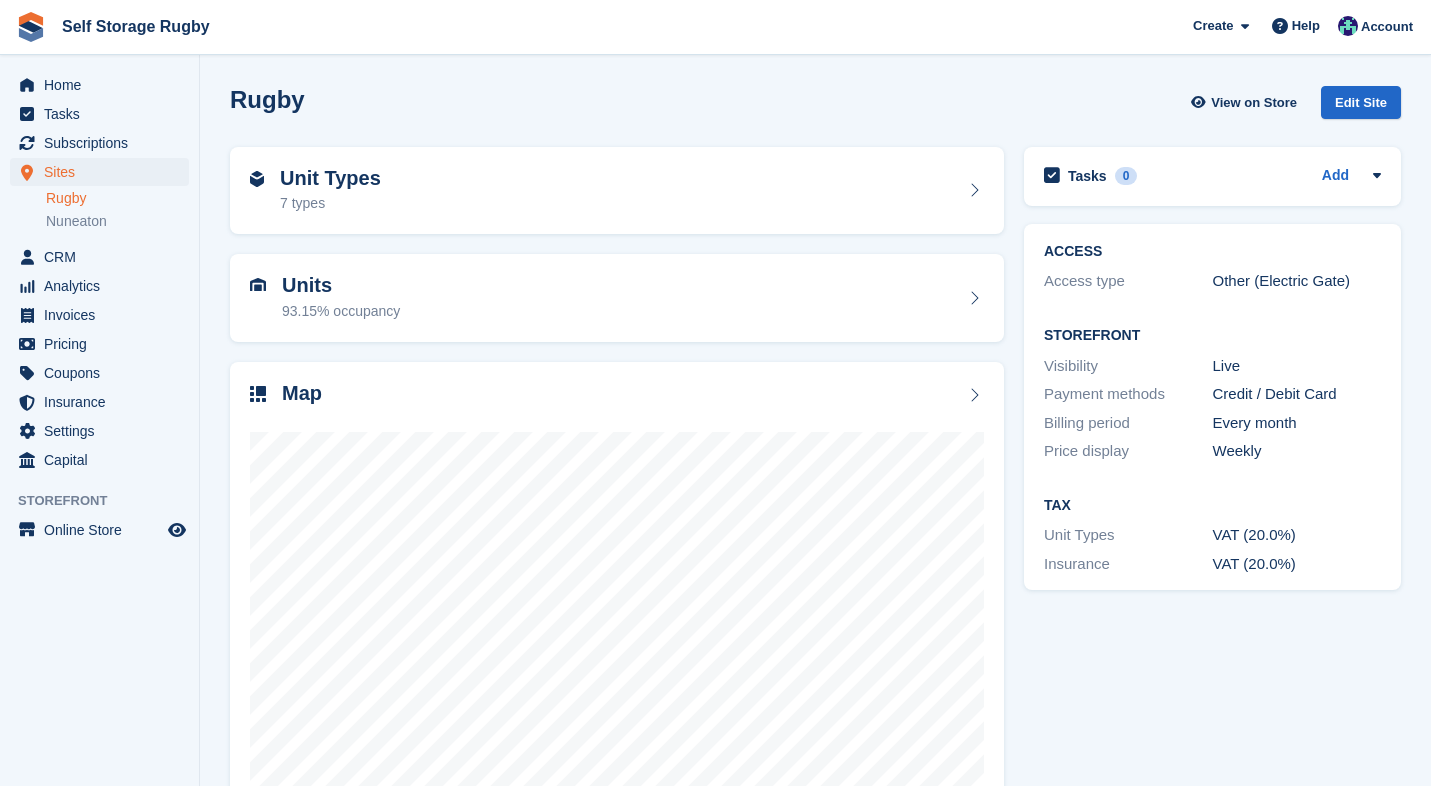 scroll, scrollTop: 0, scrollLeft: 0, axis: both 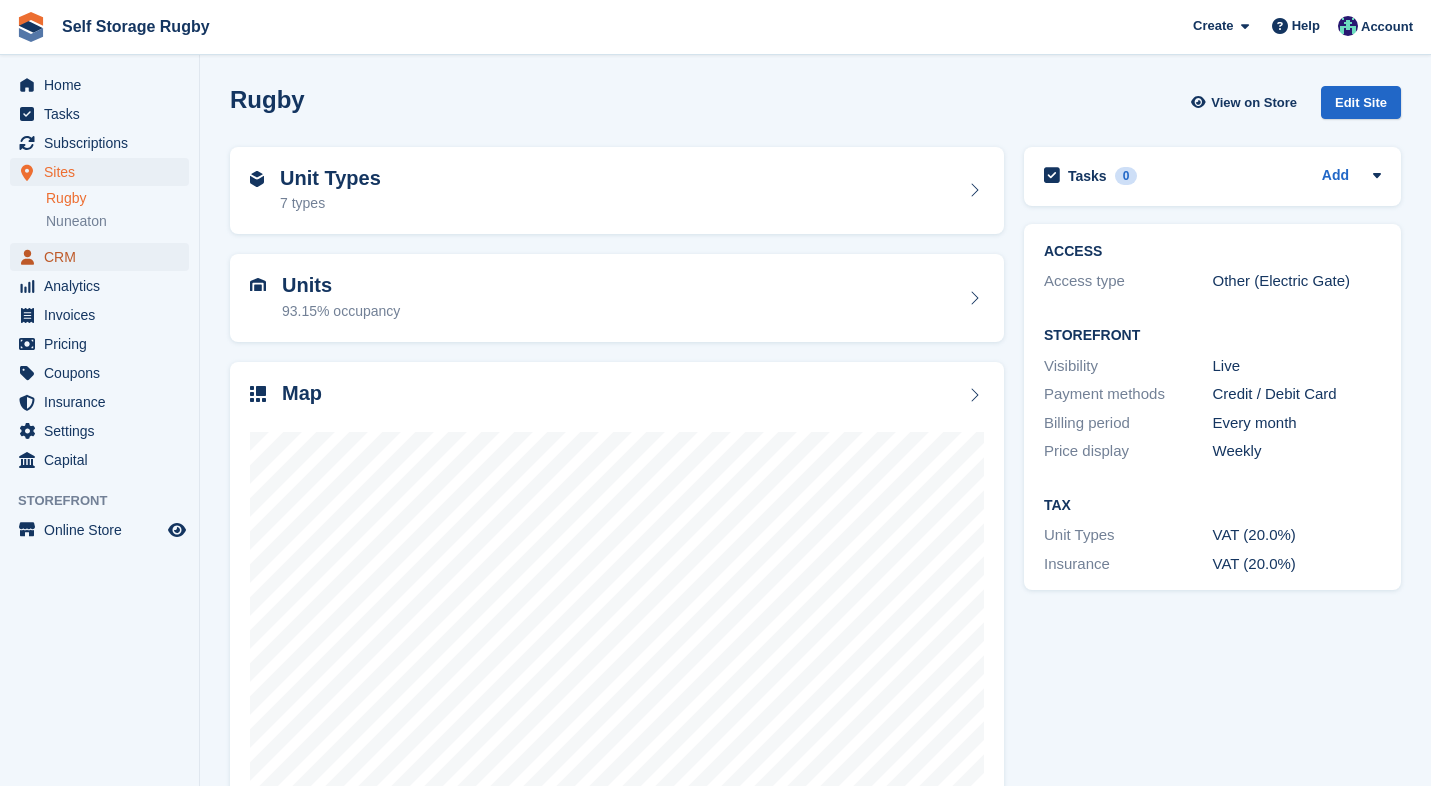 click on "CRM" at bounding box center [104, 257] 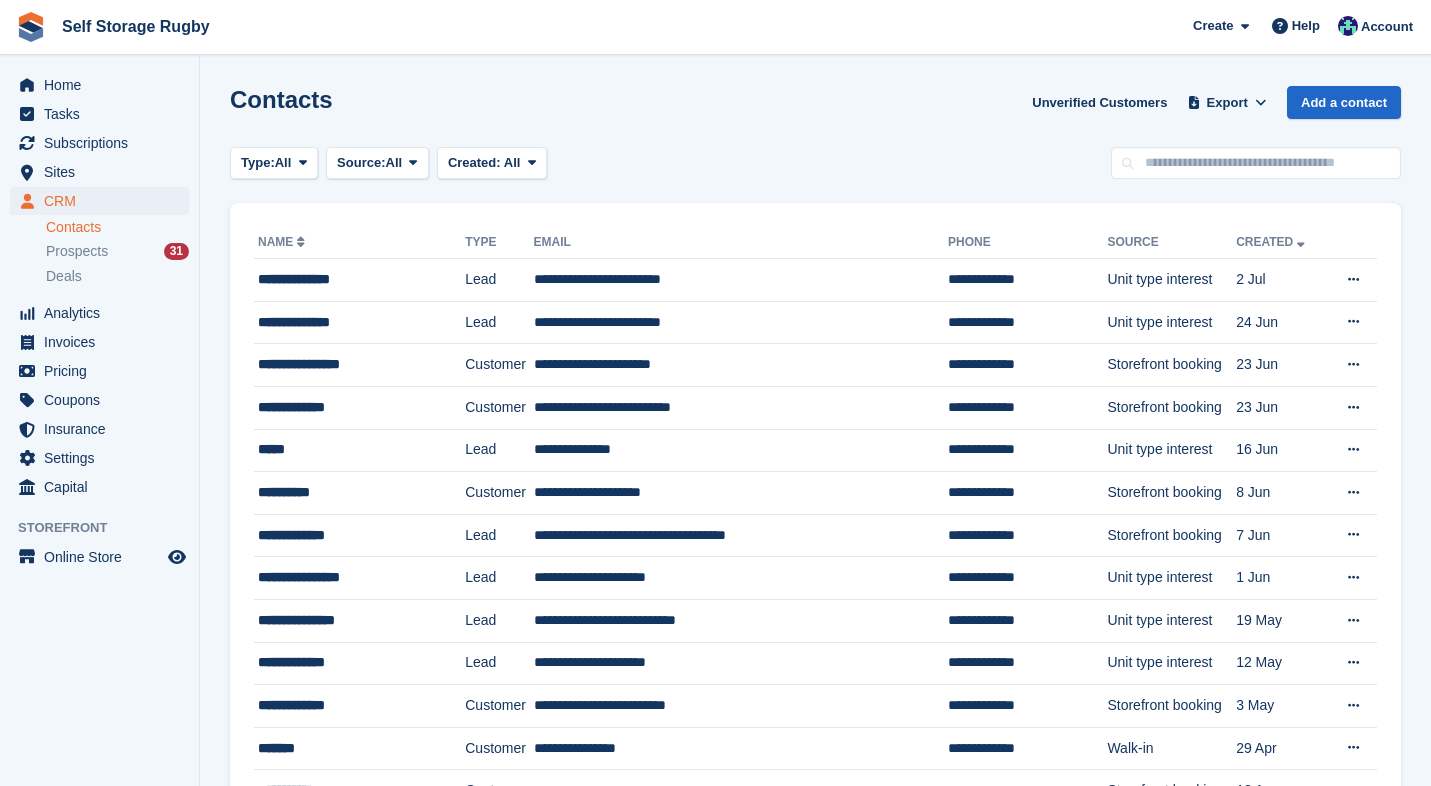 scroll, scrollTop: 0, scrollLeft: 0, axis: both 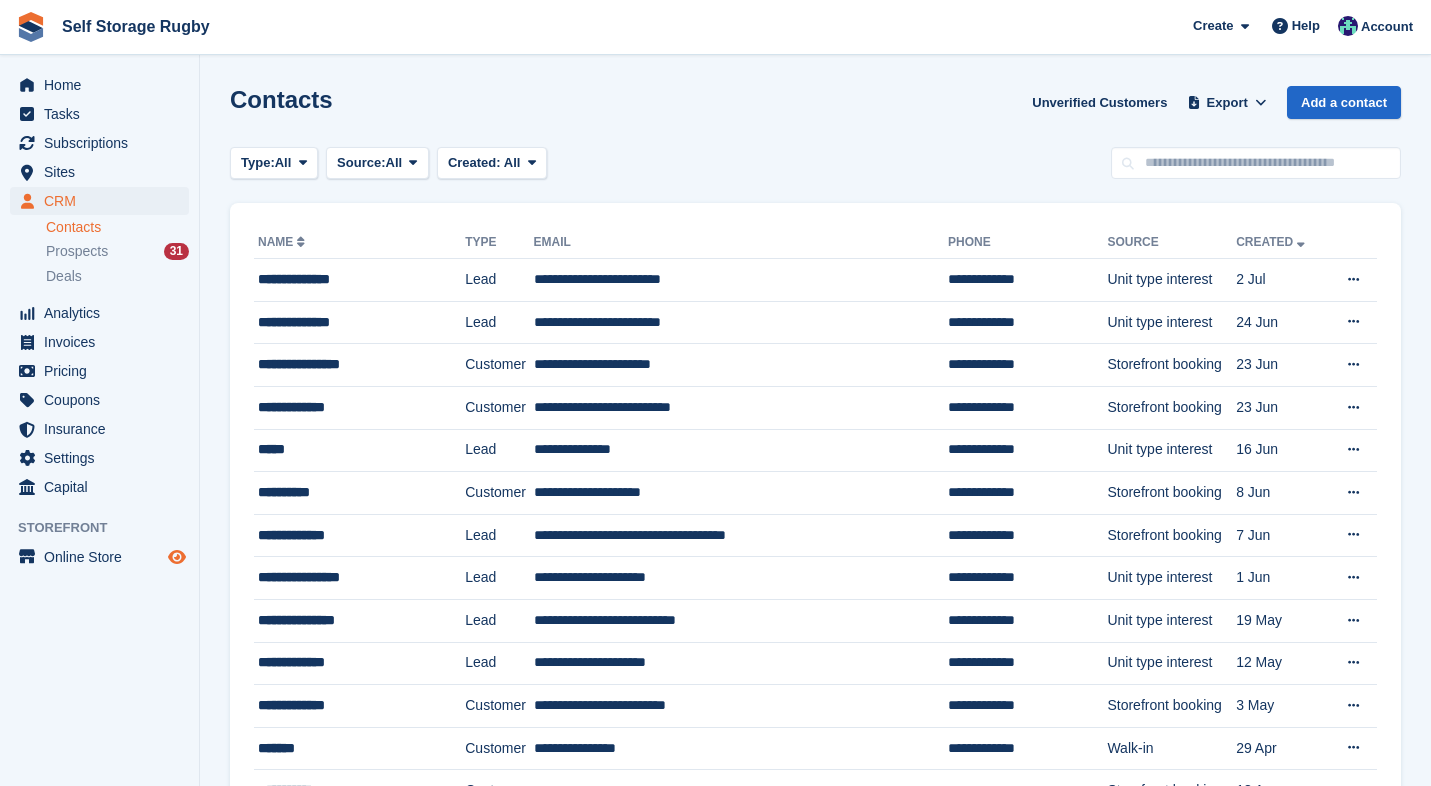 click at bounding box center (177, 557) 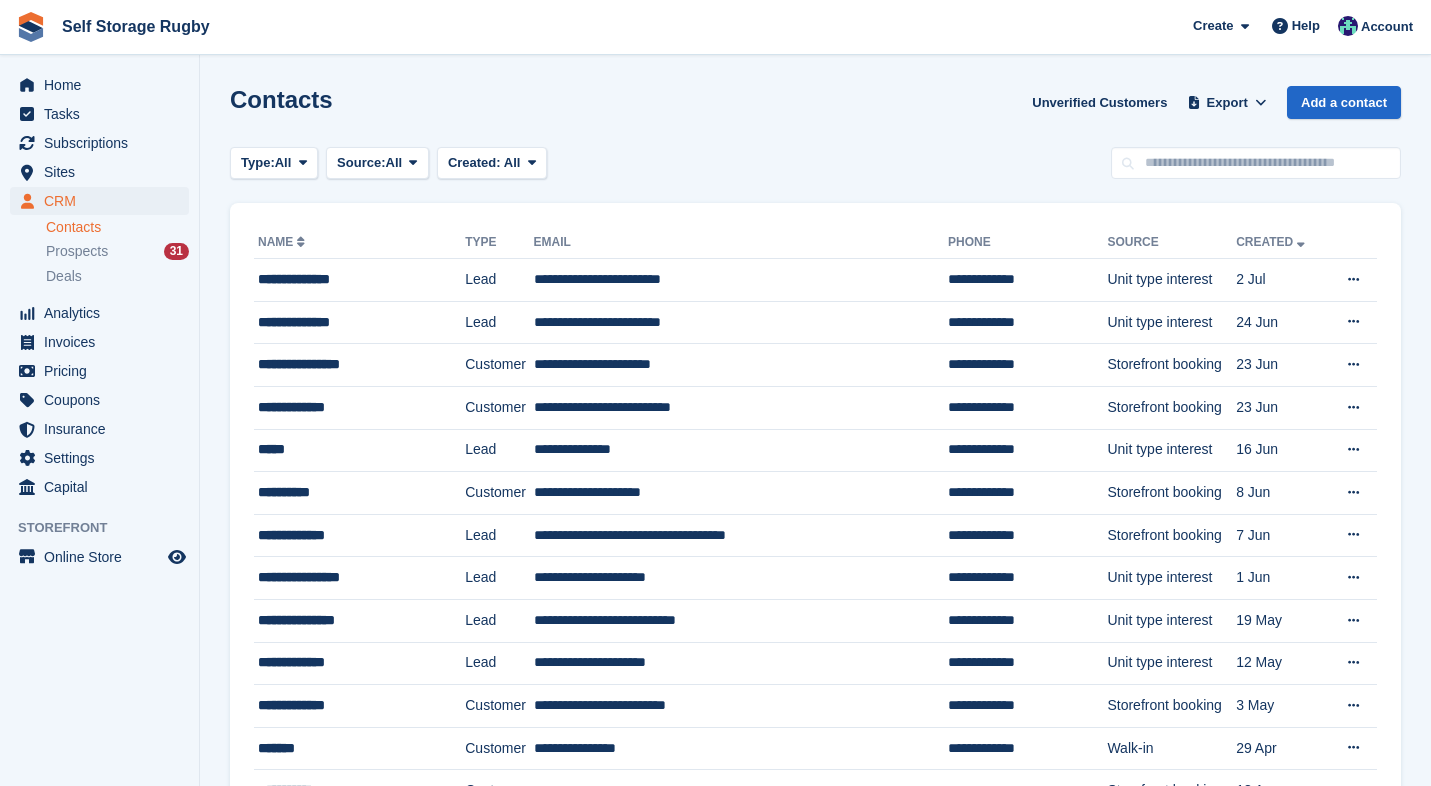 click on "Contacts
Unverified Customers
Export
Export Contacts
Export a CSV of all Contacts which match the current filters.
Please allow time for large exports.
Start Export
Add a contact
Type:
All
All
Lead
Customer
Source:
All
All
Storefront
Backoffice
Pre-Opening interest
Incomplete booking
Unit type interest
Price reveal
Quote requested
Storefront booking
Storefront pop-up form
External enquiry form
Phone call
Walk-in" at bounding box center (815, 1244) 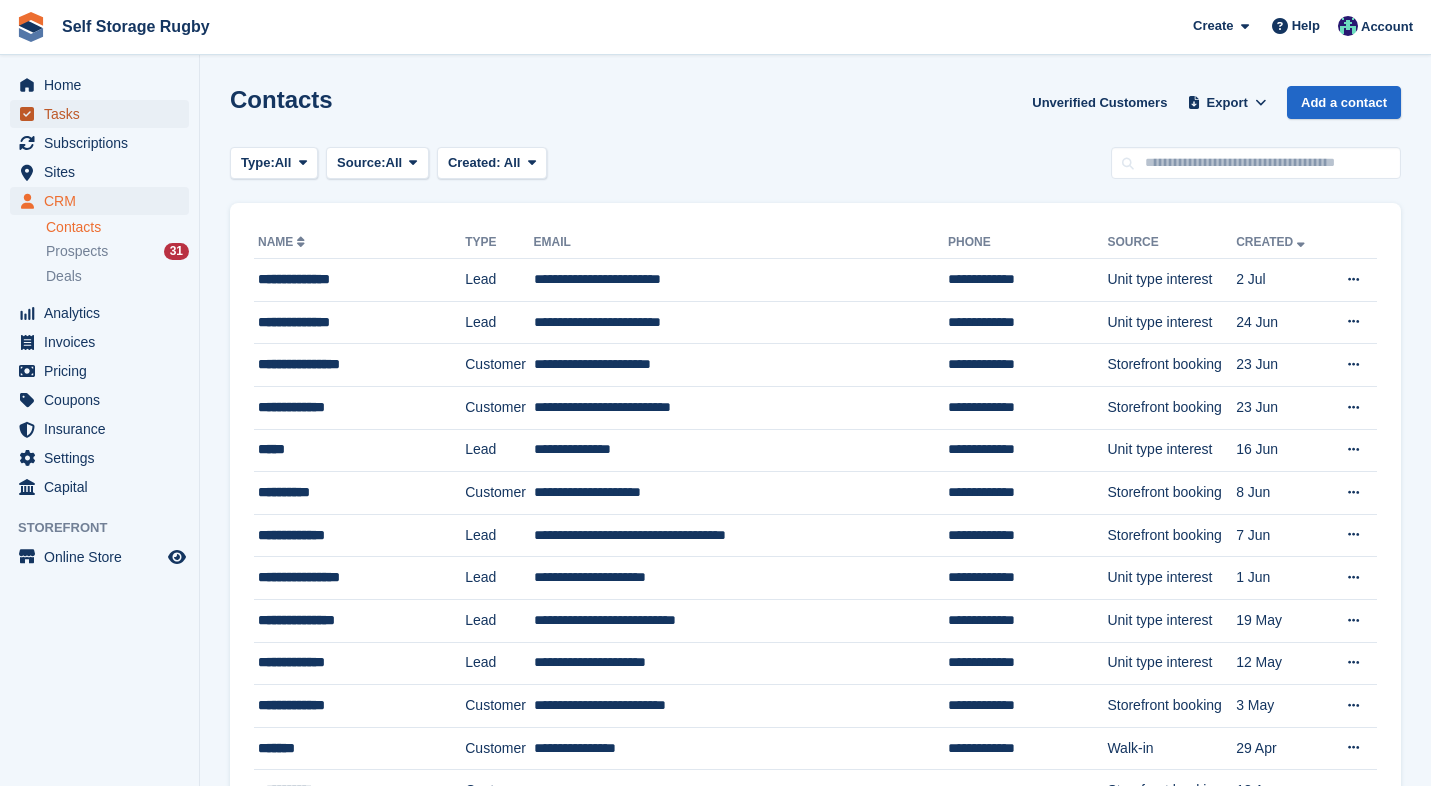 click on "Tasks" at bounding box center (104, 114) 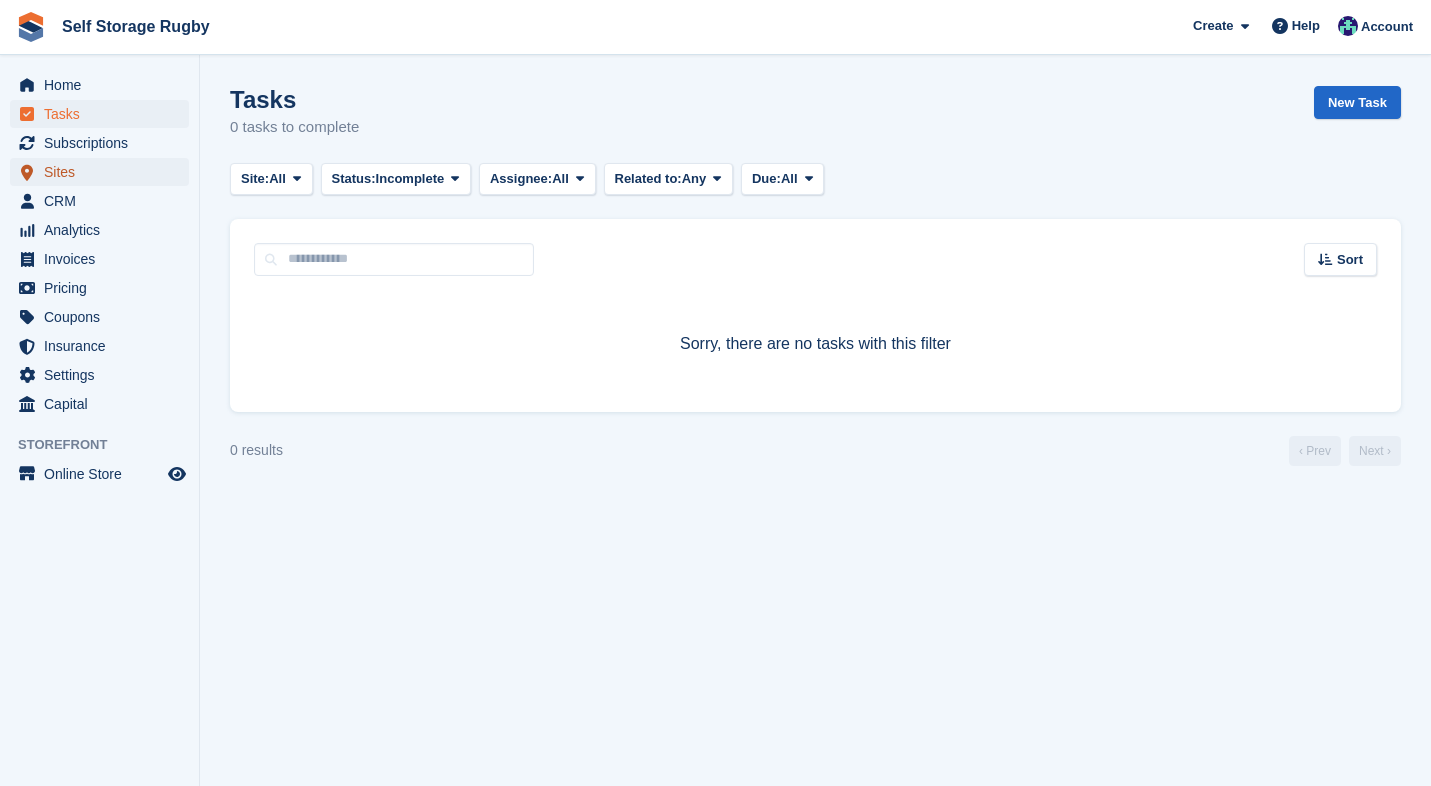 click on "Sites" at bounding box center (104, 172) 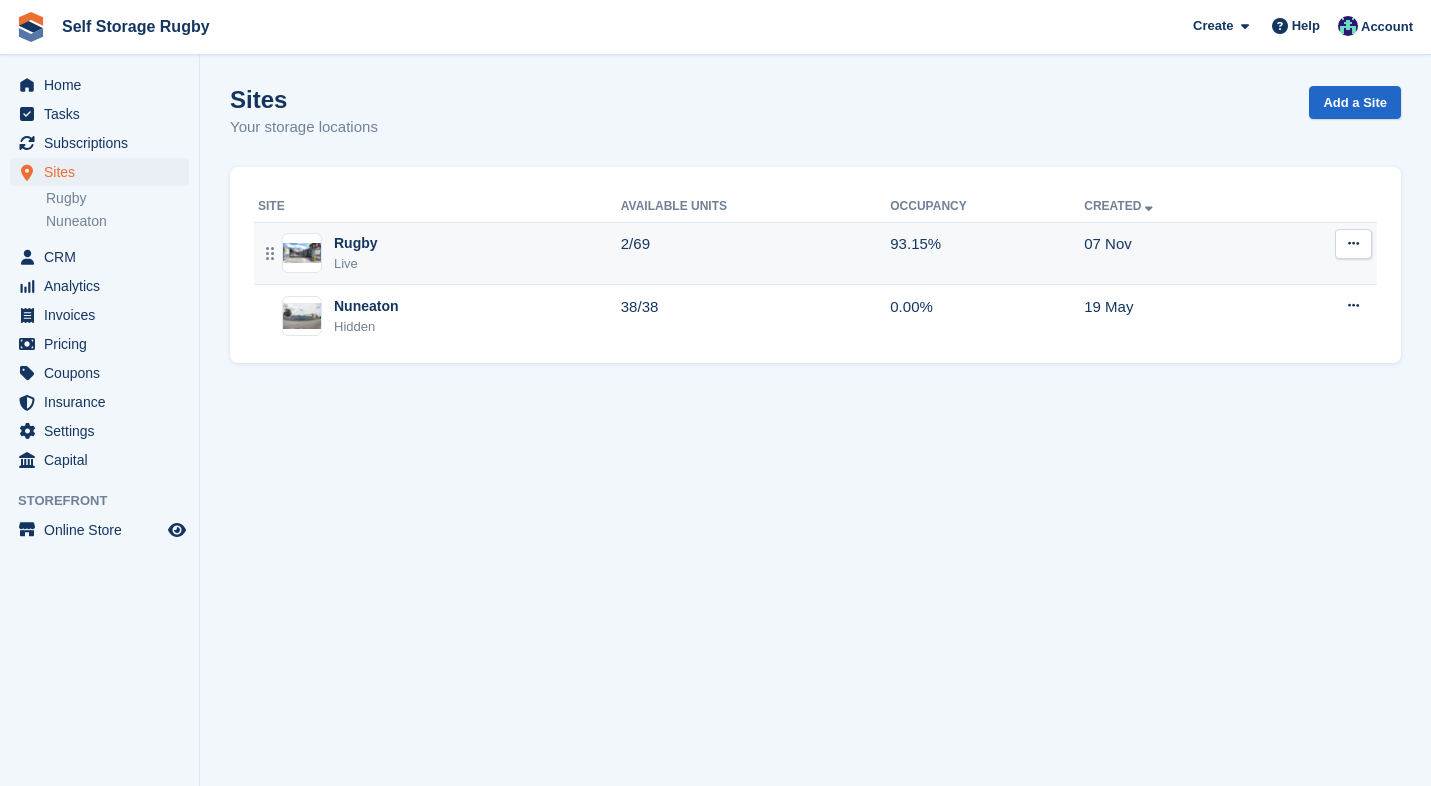 click on "Rugby
Live" at bounding box center [439, 253] 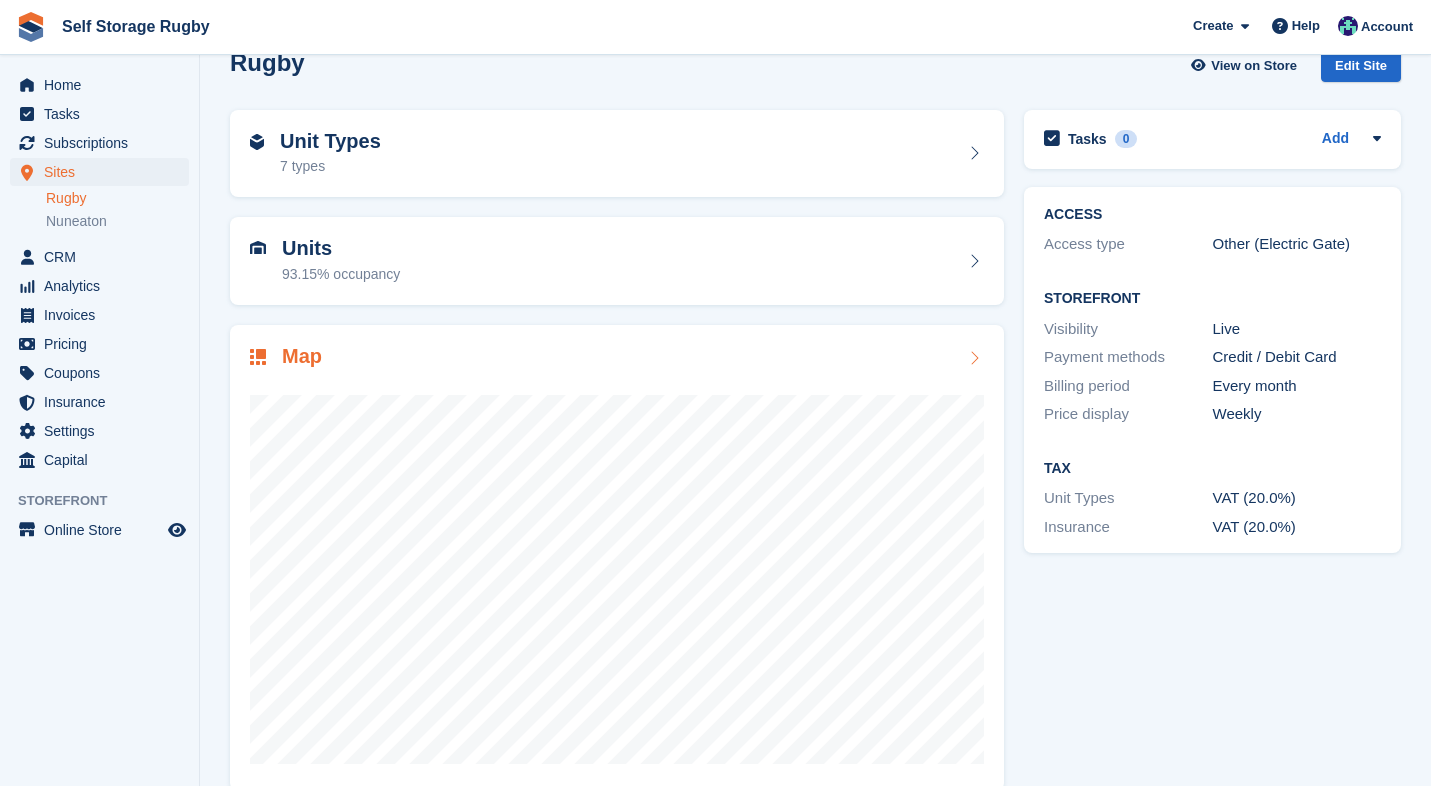 scroll, scrollTop: 67, scrollLeft: 0, axis: vertical 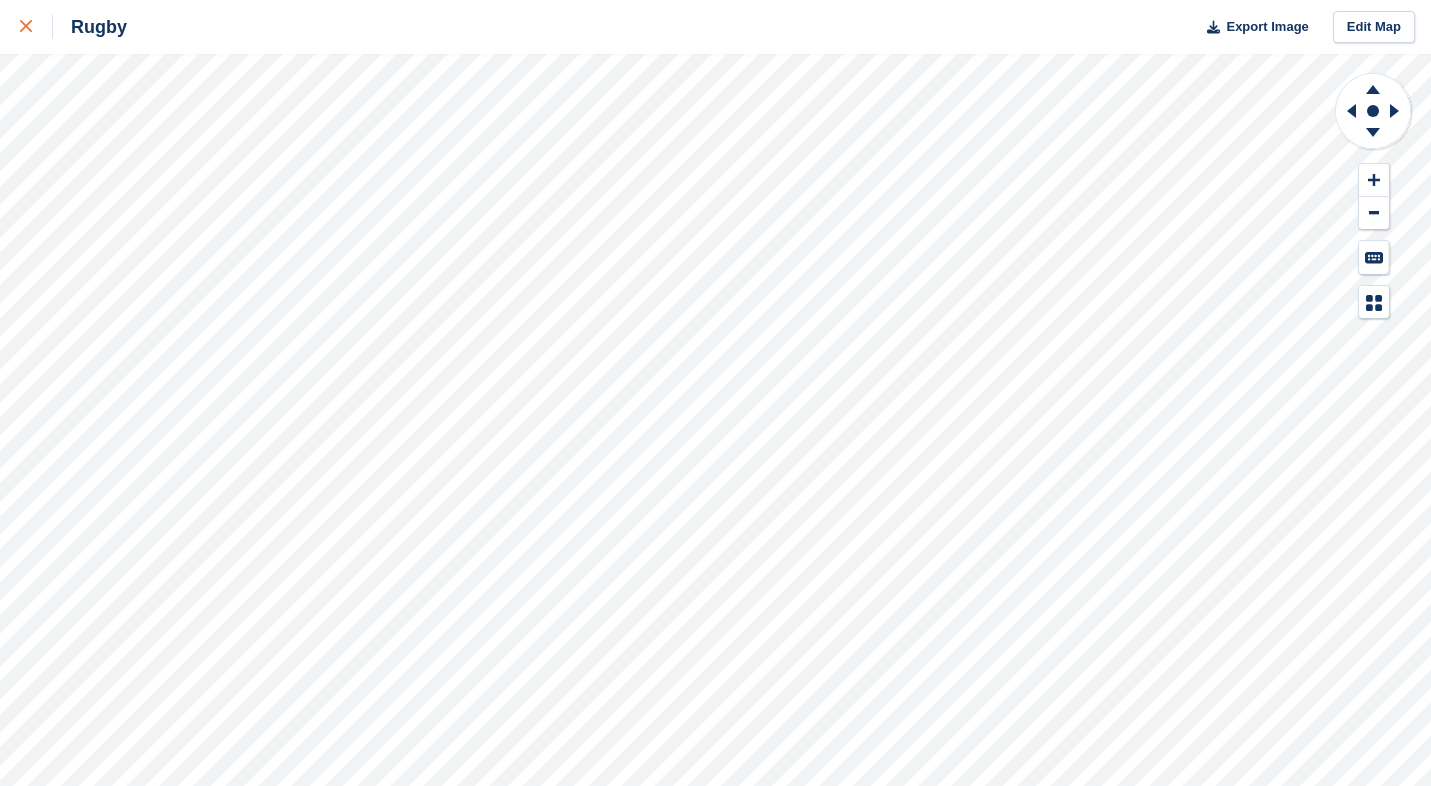 click at bounding box center (26, 27) 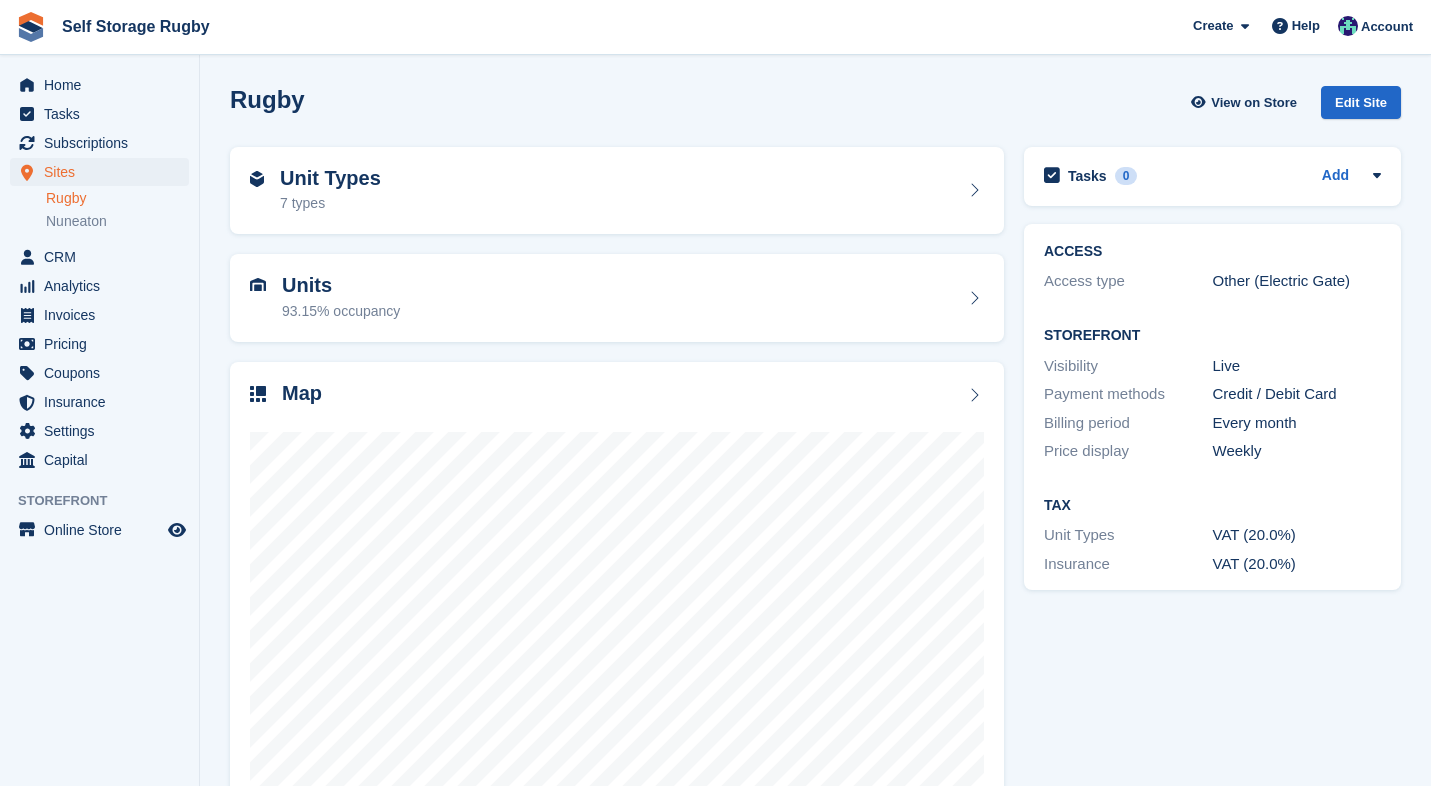 scroll, scrollTop: 0, scrollLeft: 0, axis: both 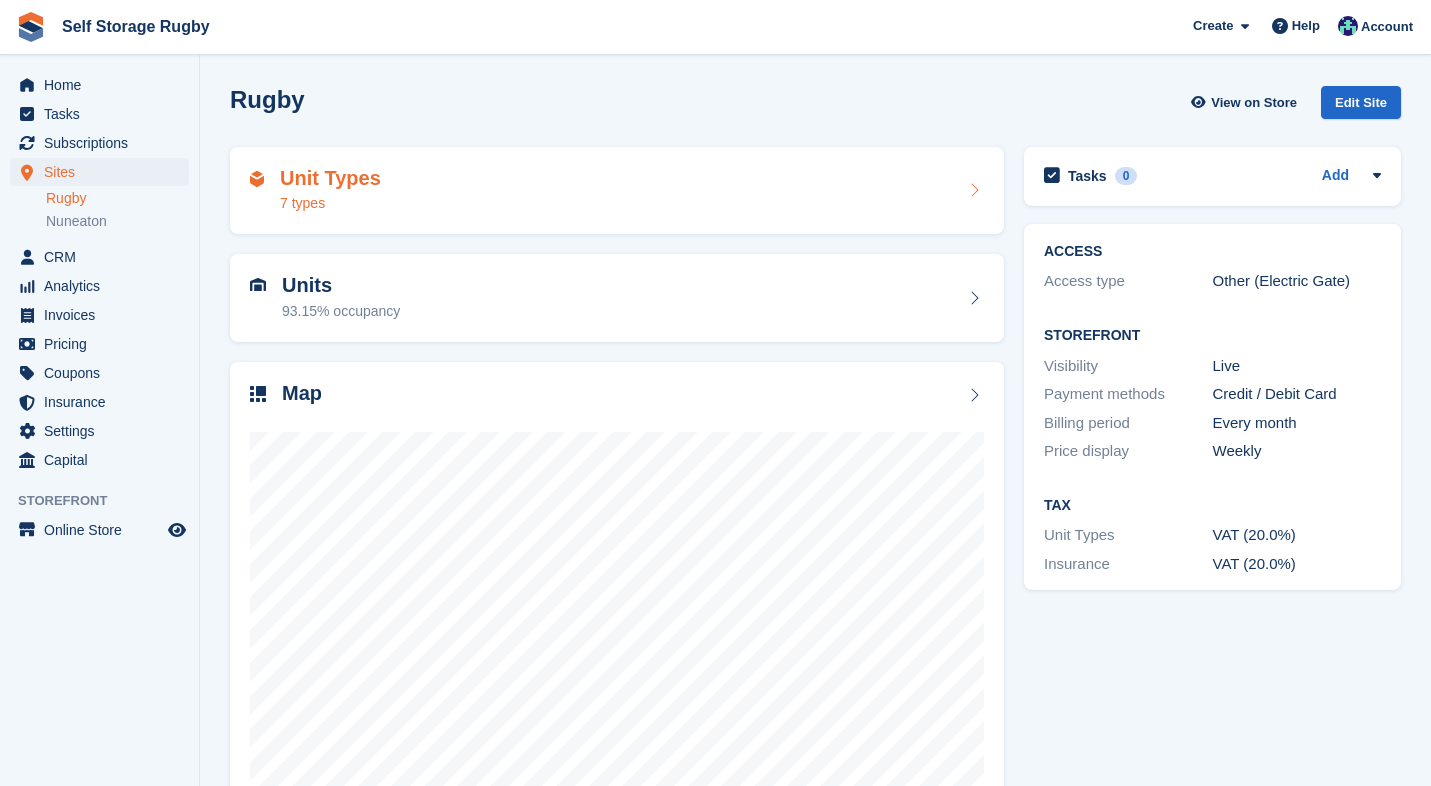 click on "Unit Types
7 types" at bounding box center (617, 191) 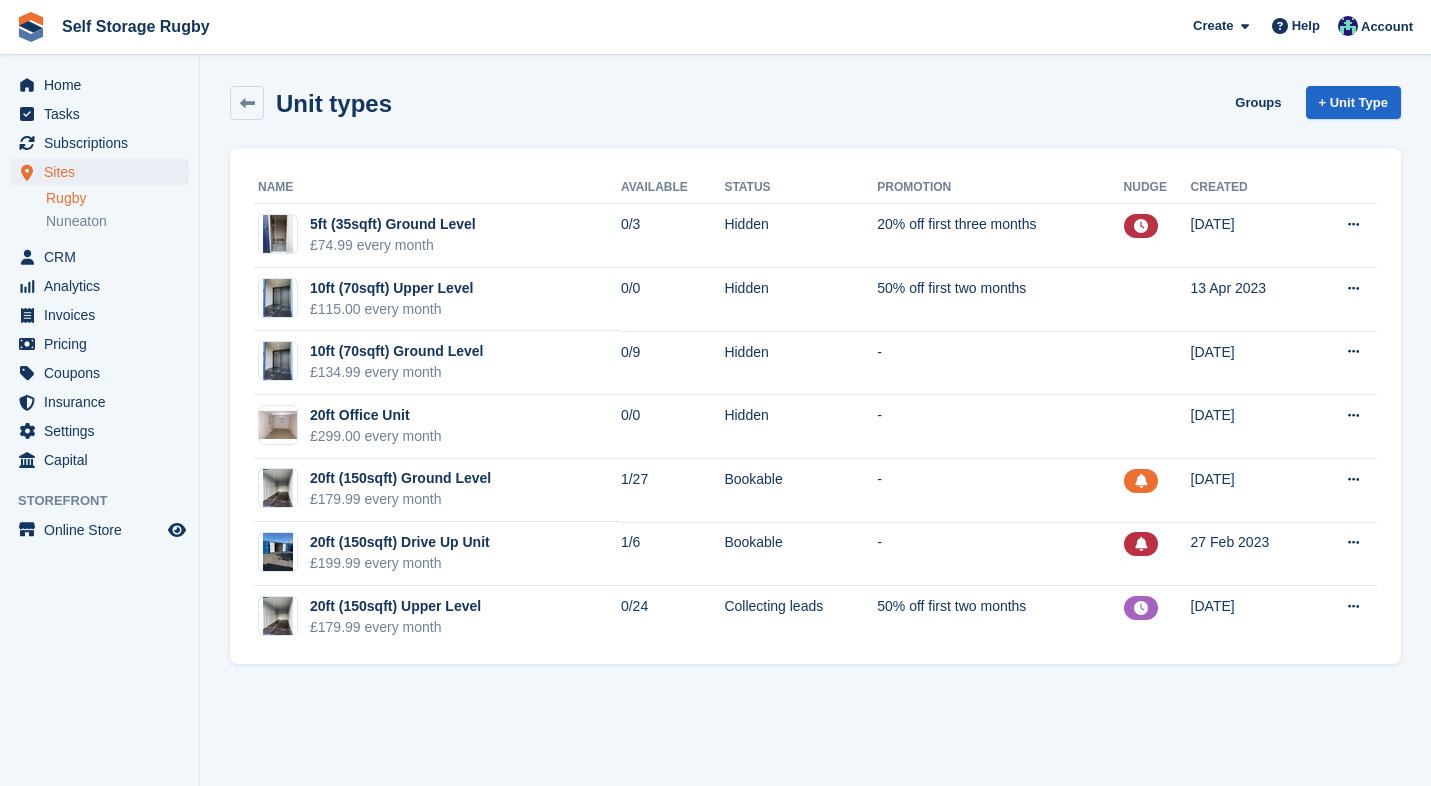 scroll, scrollTop: 0, scrollLeft: 0, axis: both 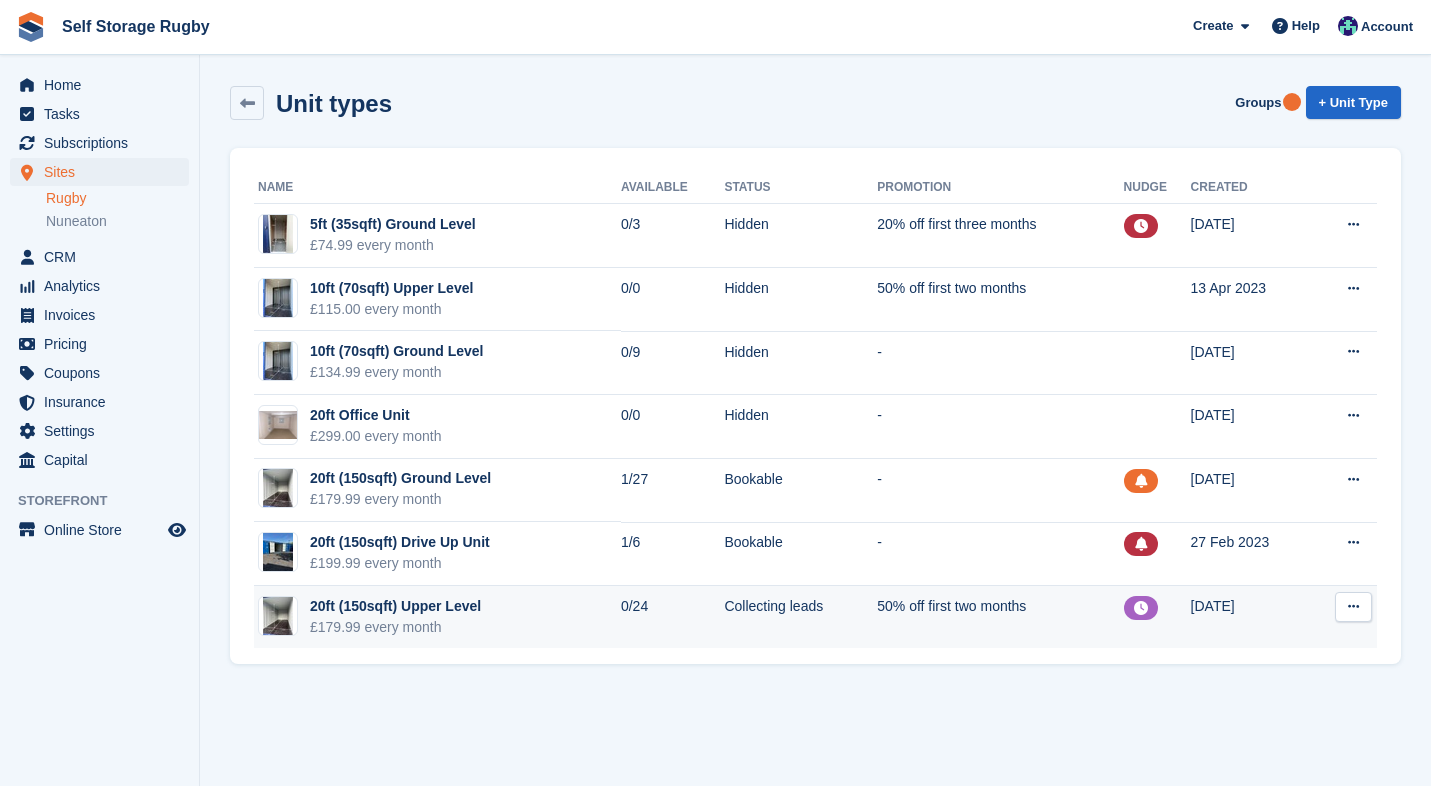 click at bounding box center [1353, 606] 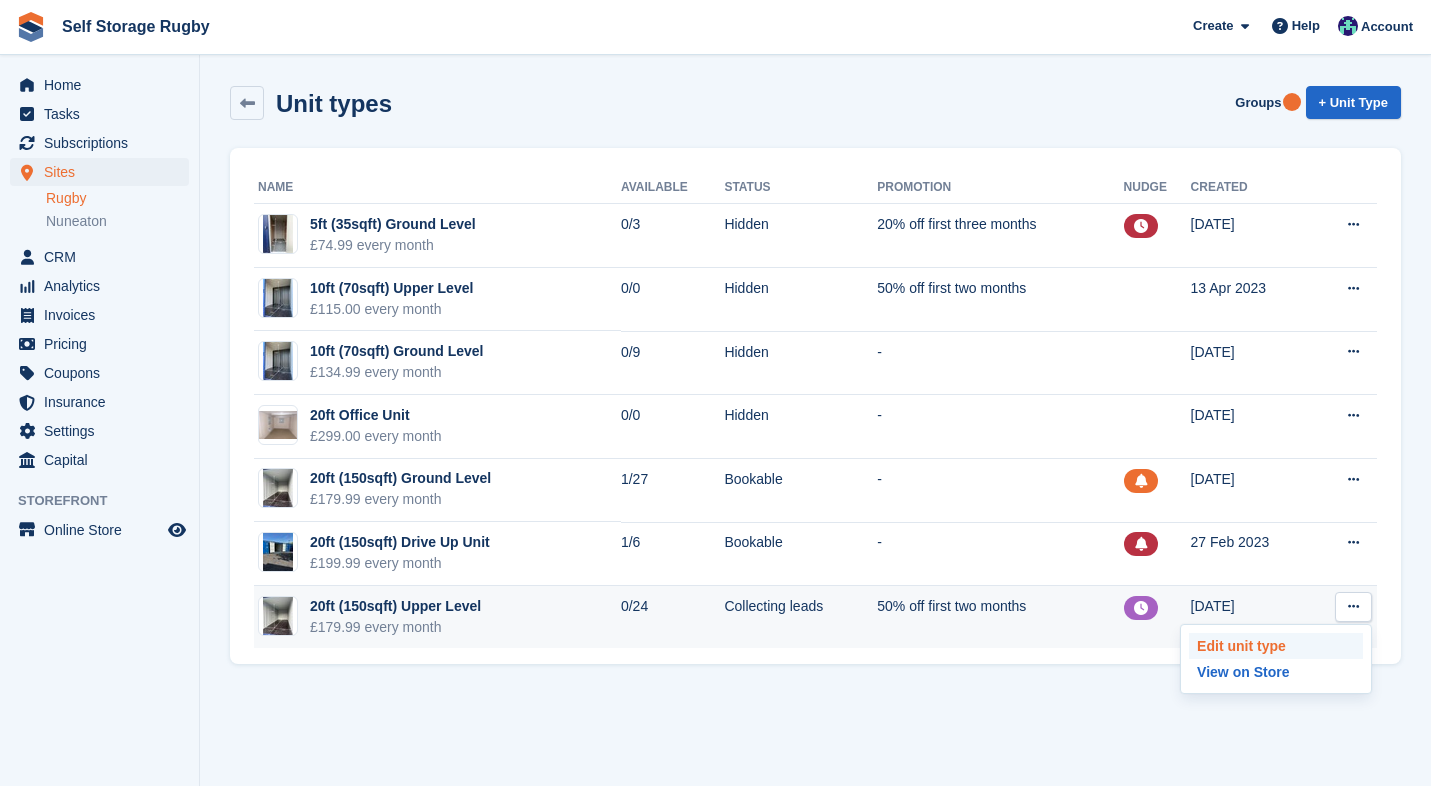 click on "Edit unit type" at bounding box center [1276, 646] 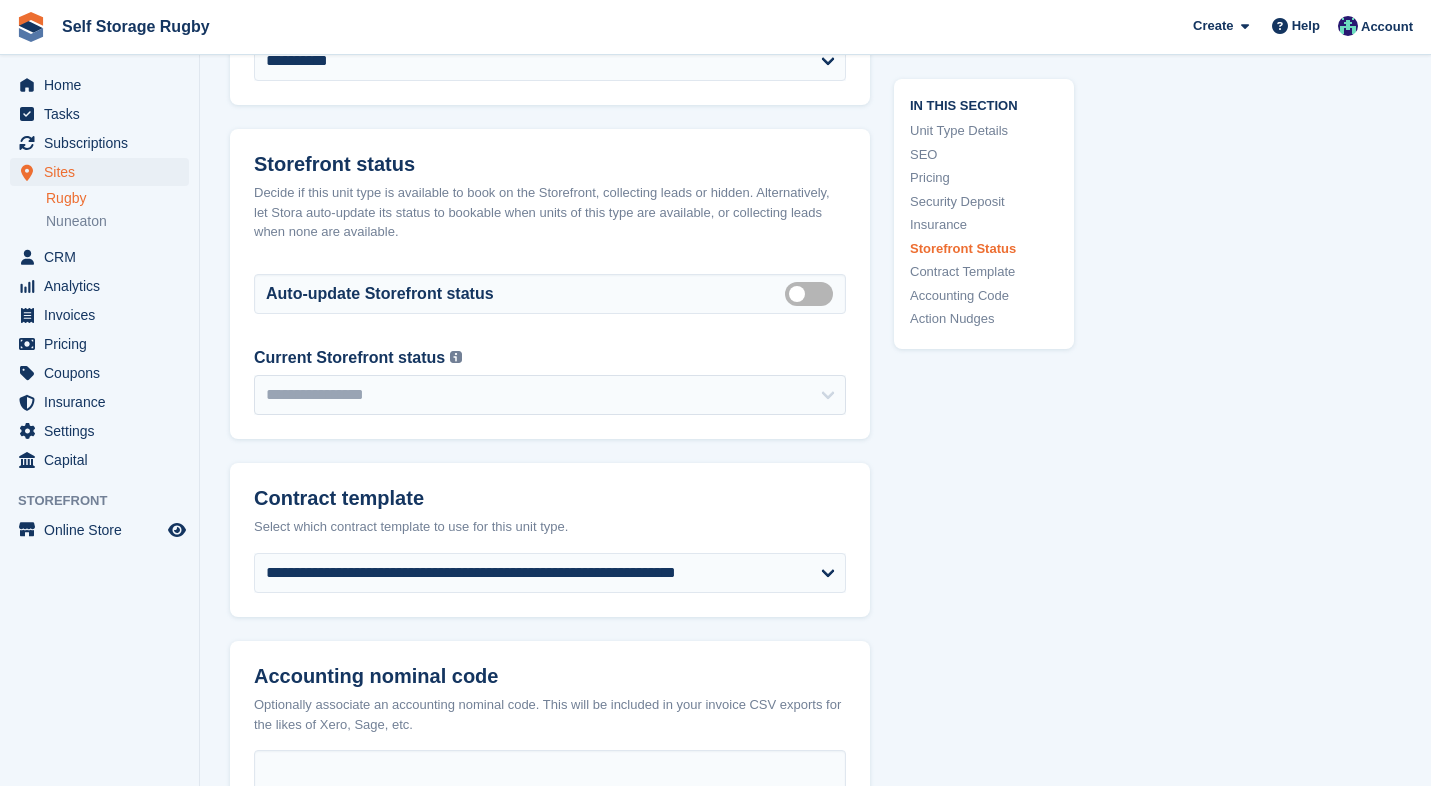 scroll, scrollTop: 3198, scrollLeft: 0, axis: vertical 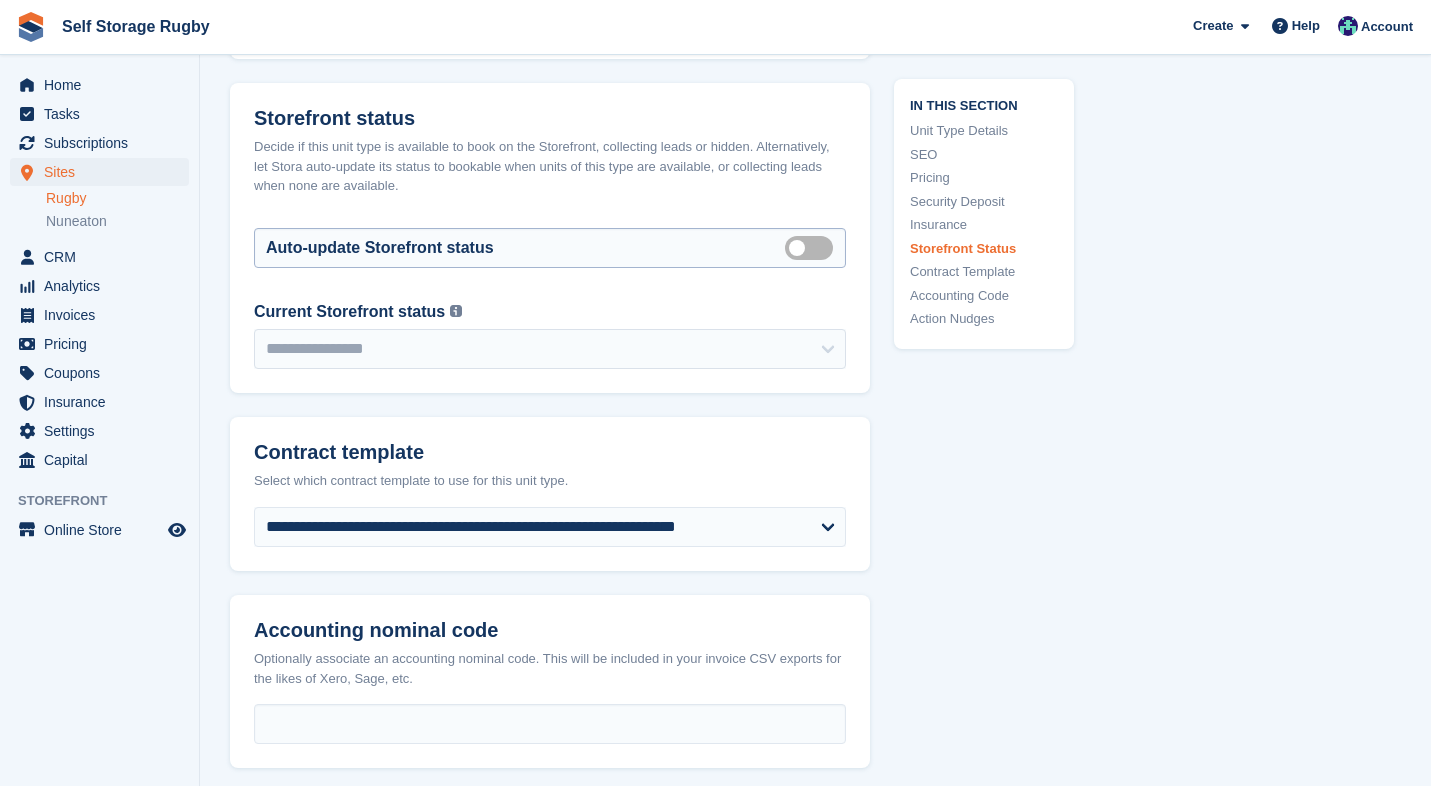 click on "Auto manage storefront status" at bounding box center (813, 247) 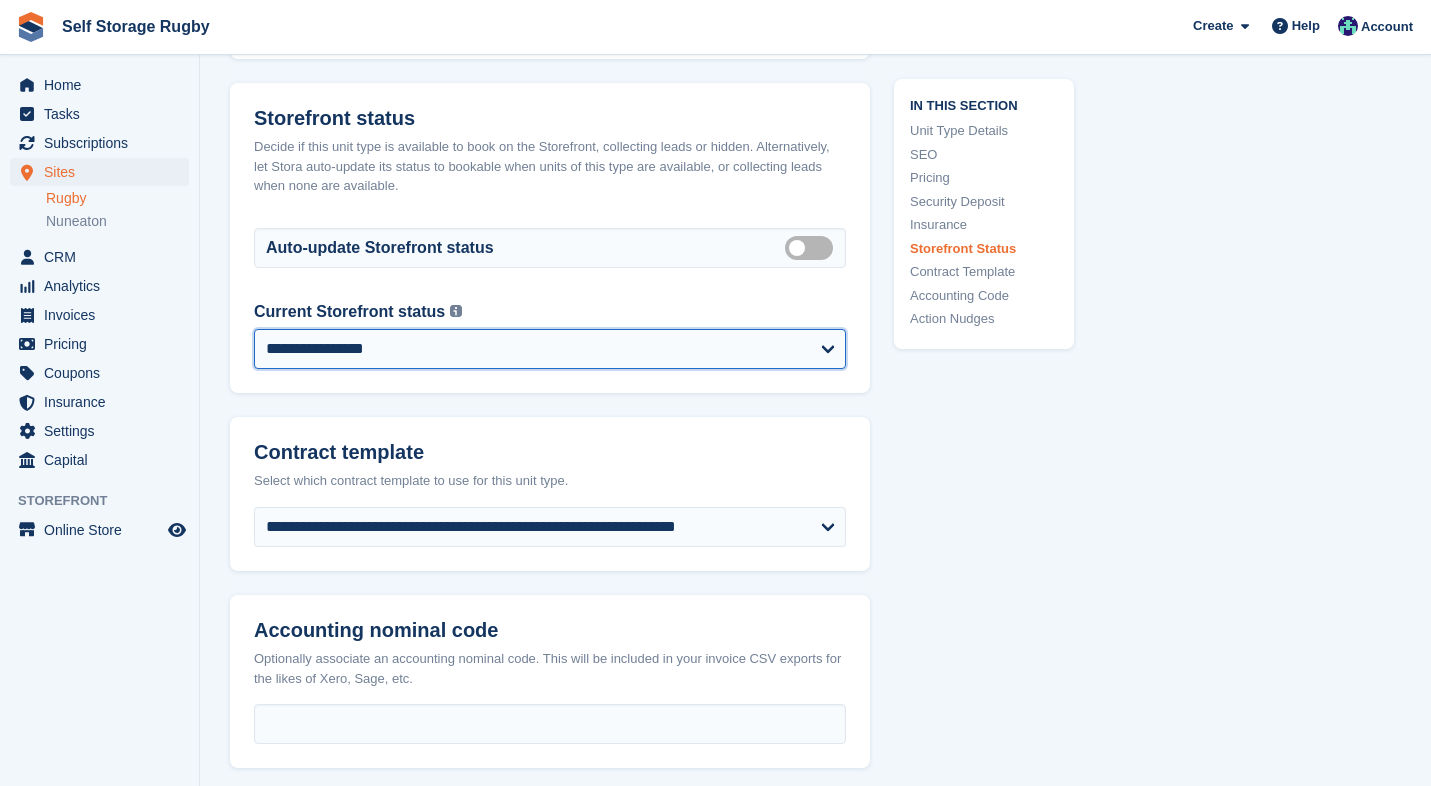 click on "**********" at bounding box center (550, 349) 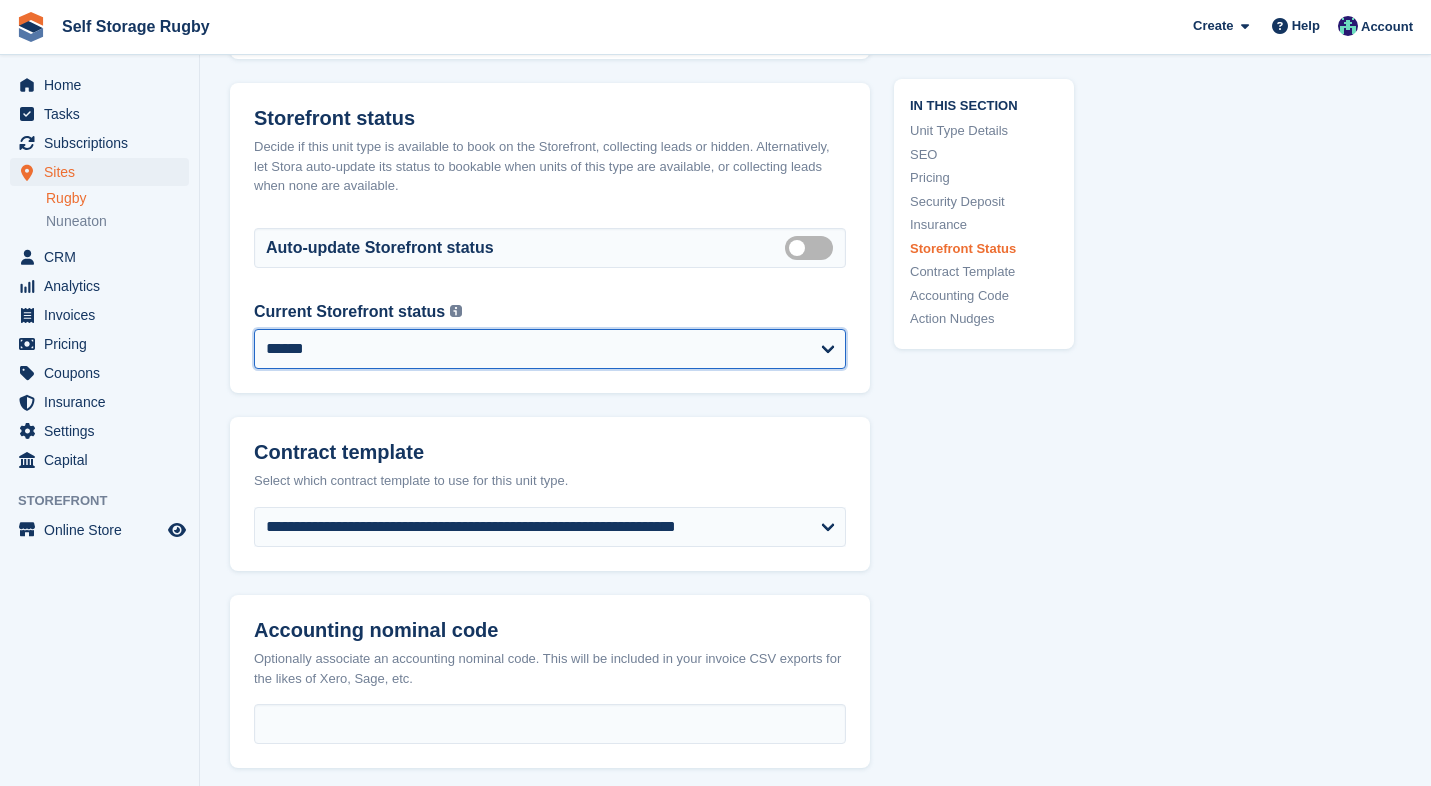 click on "**********" at bounding box center [550, 349] 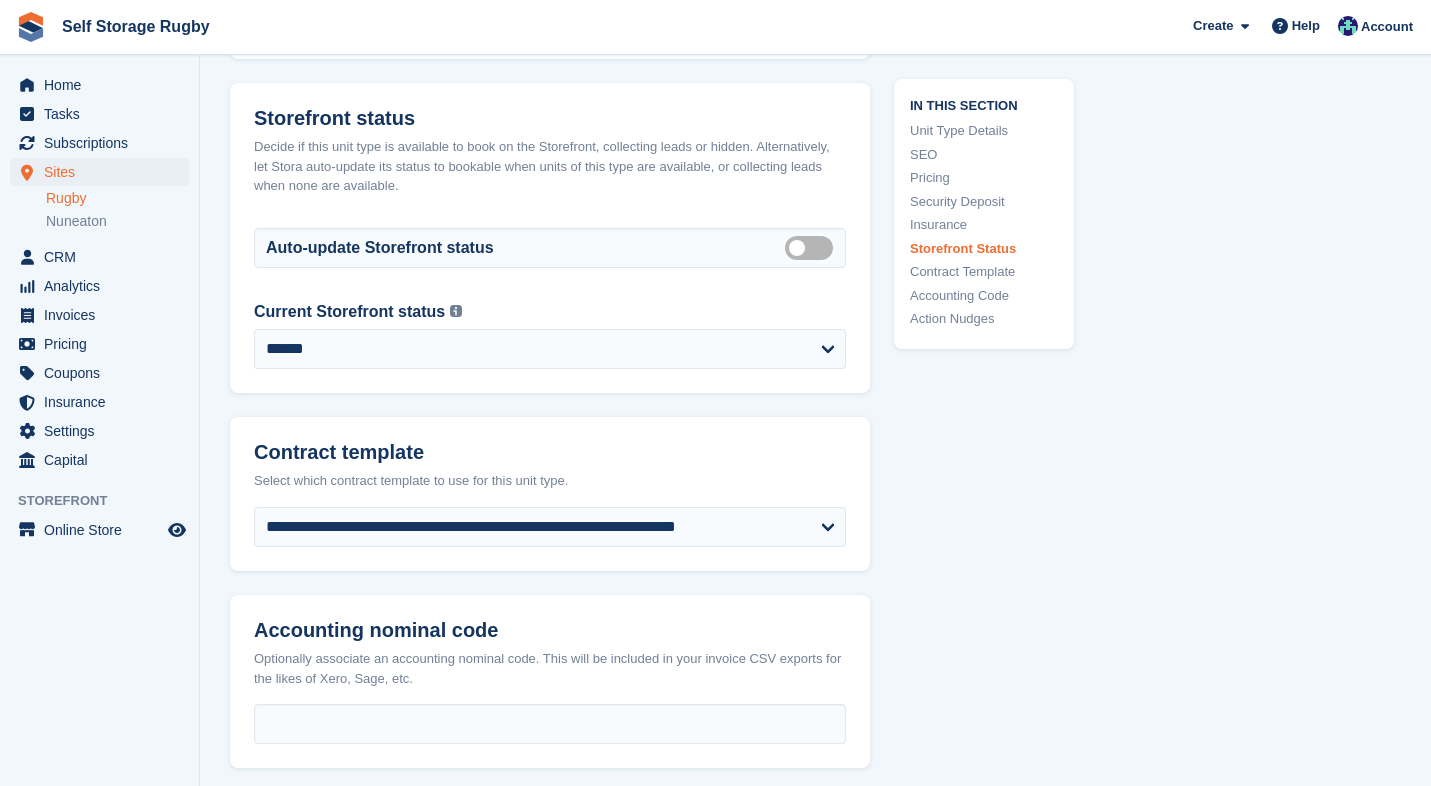 click on "**********" at bounding box center [815, -634] 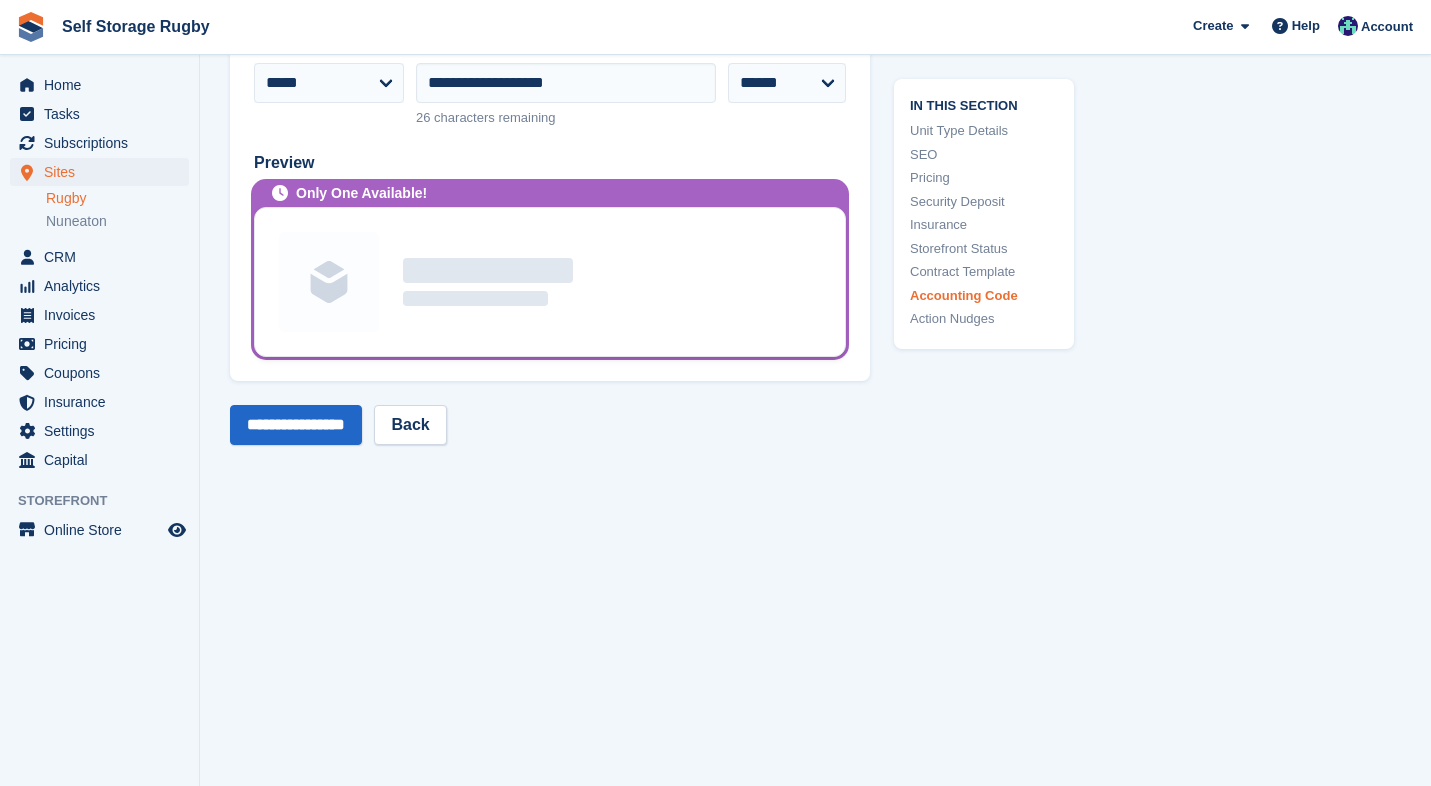 scroll, scrollTop: 4341, scrollLeft: 0, axis: vertical 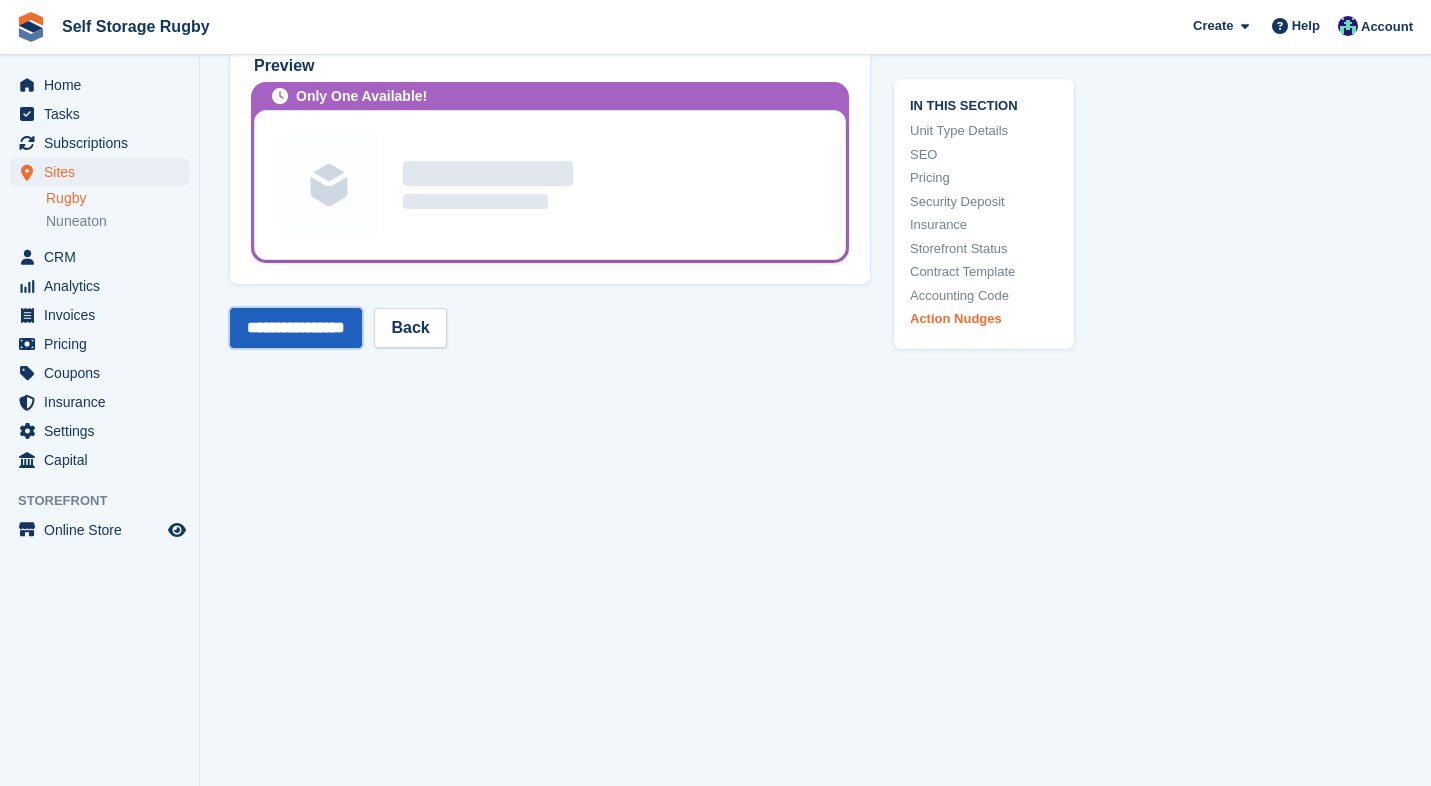 click on "**********" at bounding box center (296, 328) 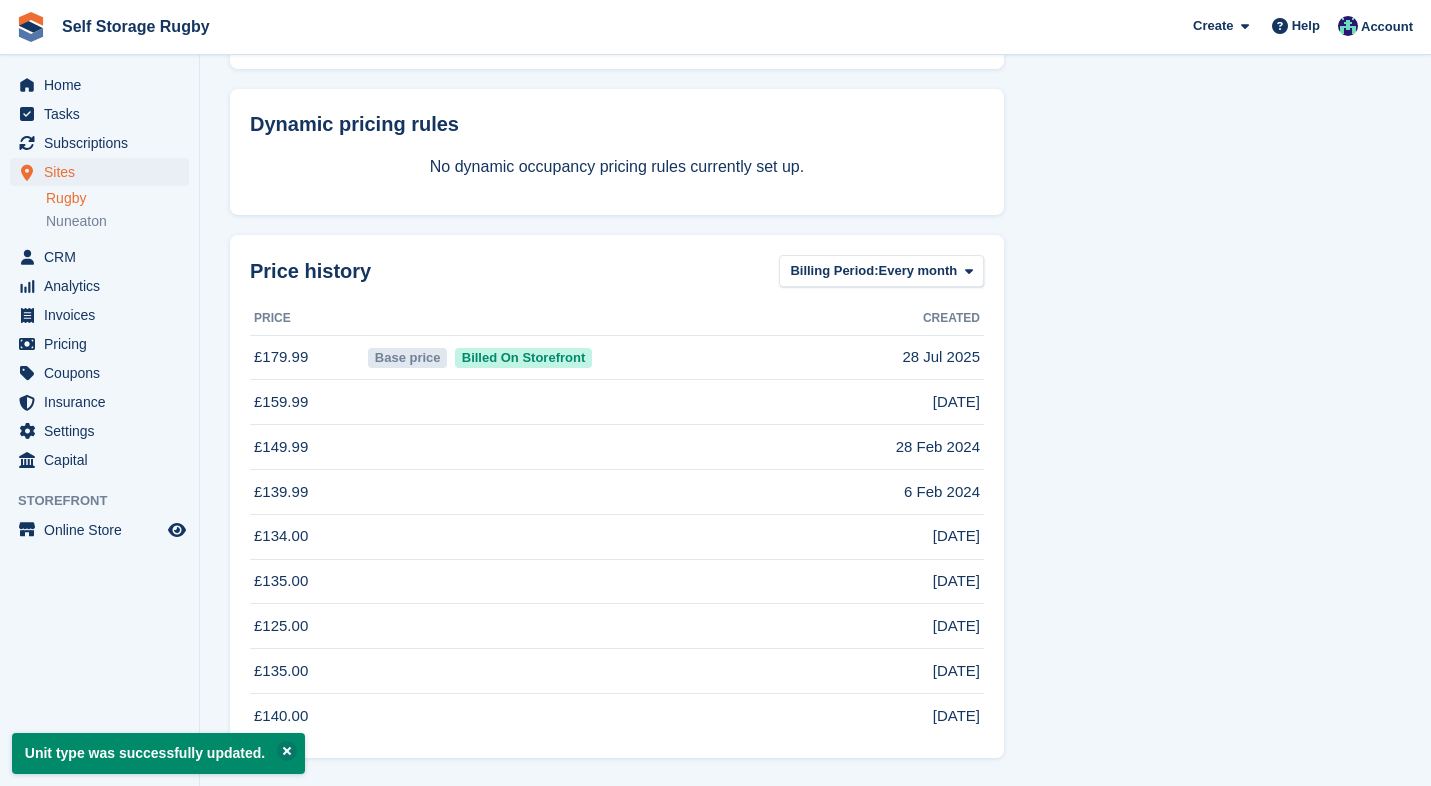 scroll, scrollTop: 0, scrollLeft: 0, axis: both 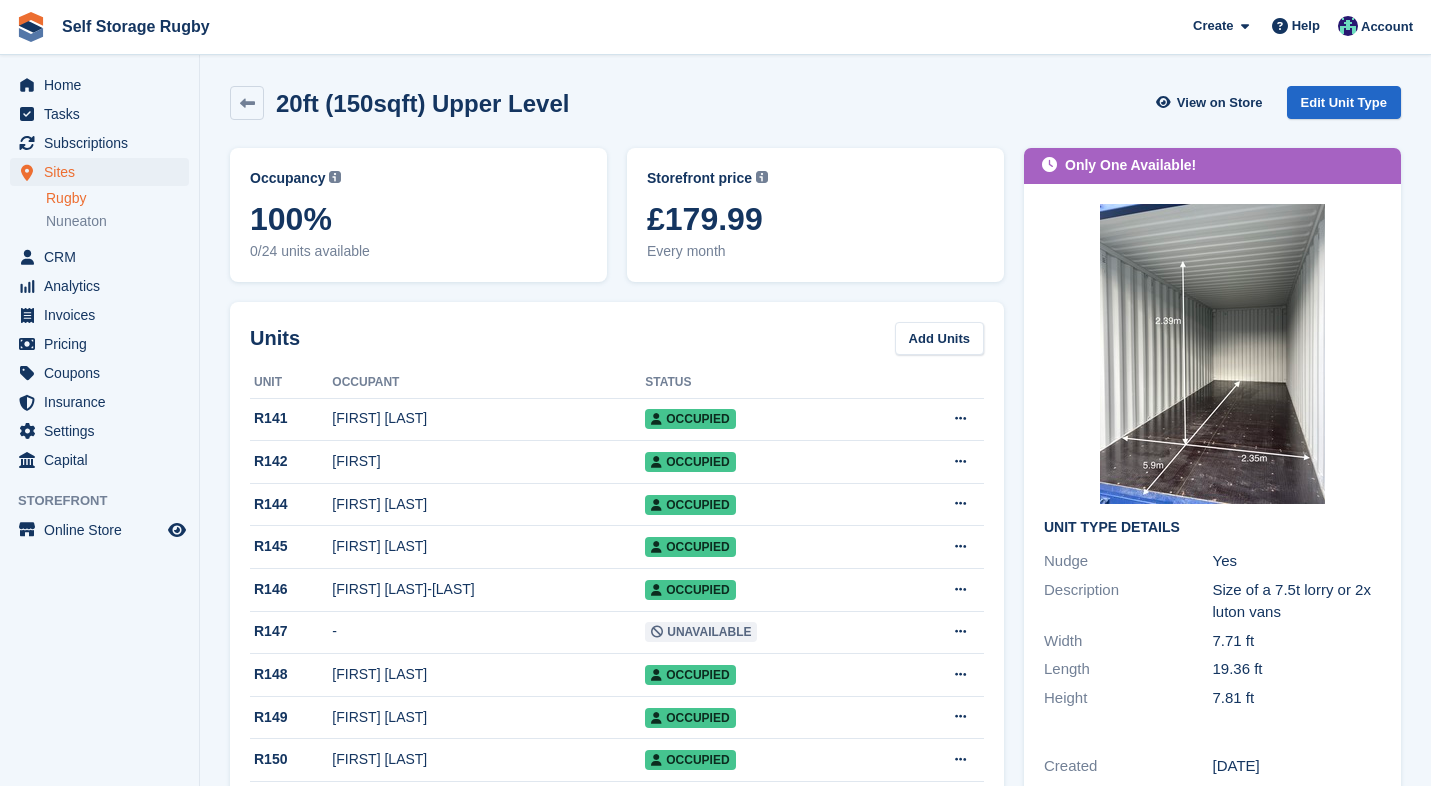 click on "Unit type was successfully updated.
20ft (150sqft) Upper Level
View on Store
Edit Unit Type
Occupancy
Current percentage of all currently allocated units of this unit type in terms of area. Includes units with occupied, repo or overlocked status.
100%
0/24 units available
Storefront price
The price any visitor to your Storefront will be asked to pay. This will automatically update if any Dynamic Occupancy Pricing rules are met." at bounding box center (815, 1076) 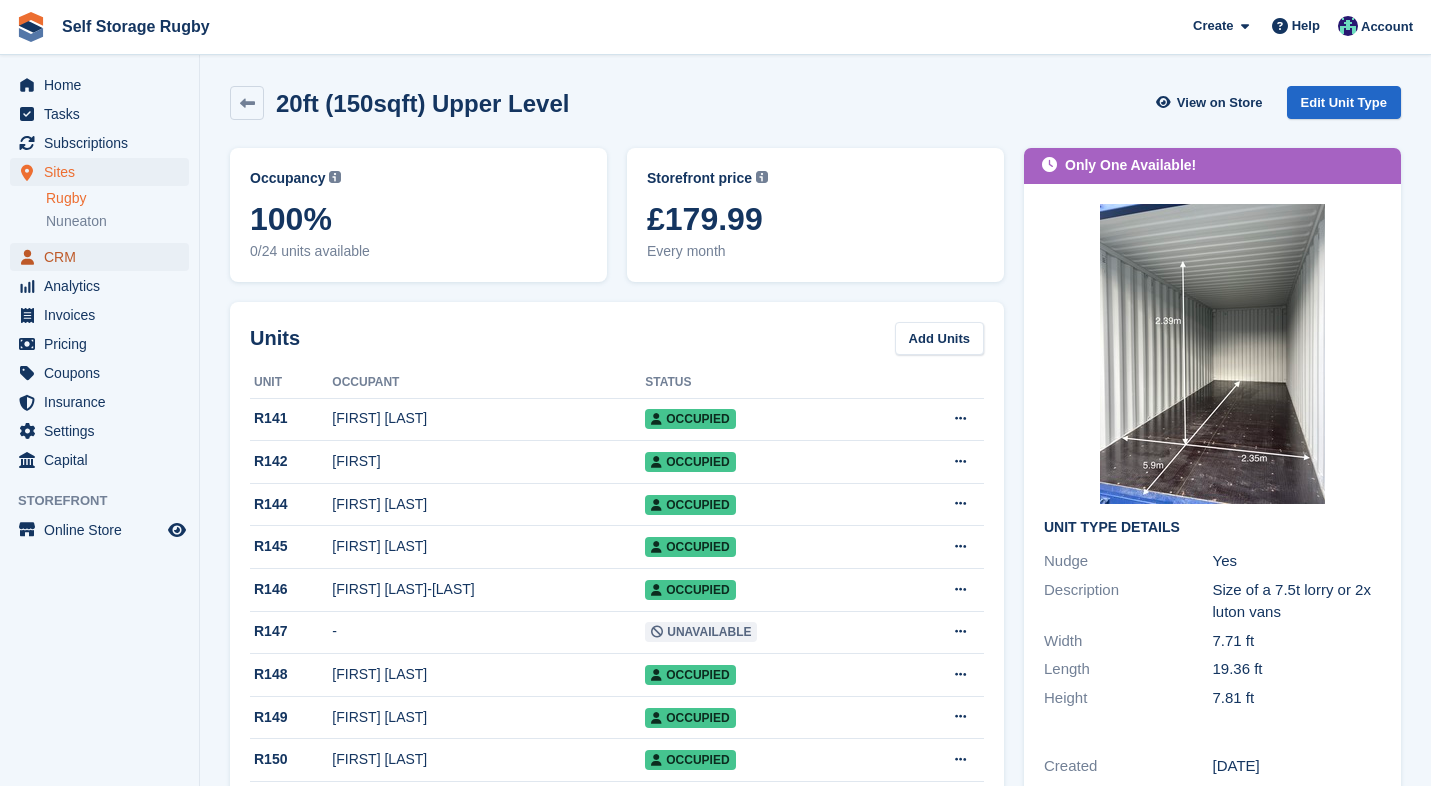 click on "CRM" at bounding box center (104, 257) 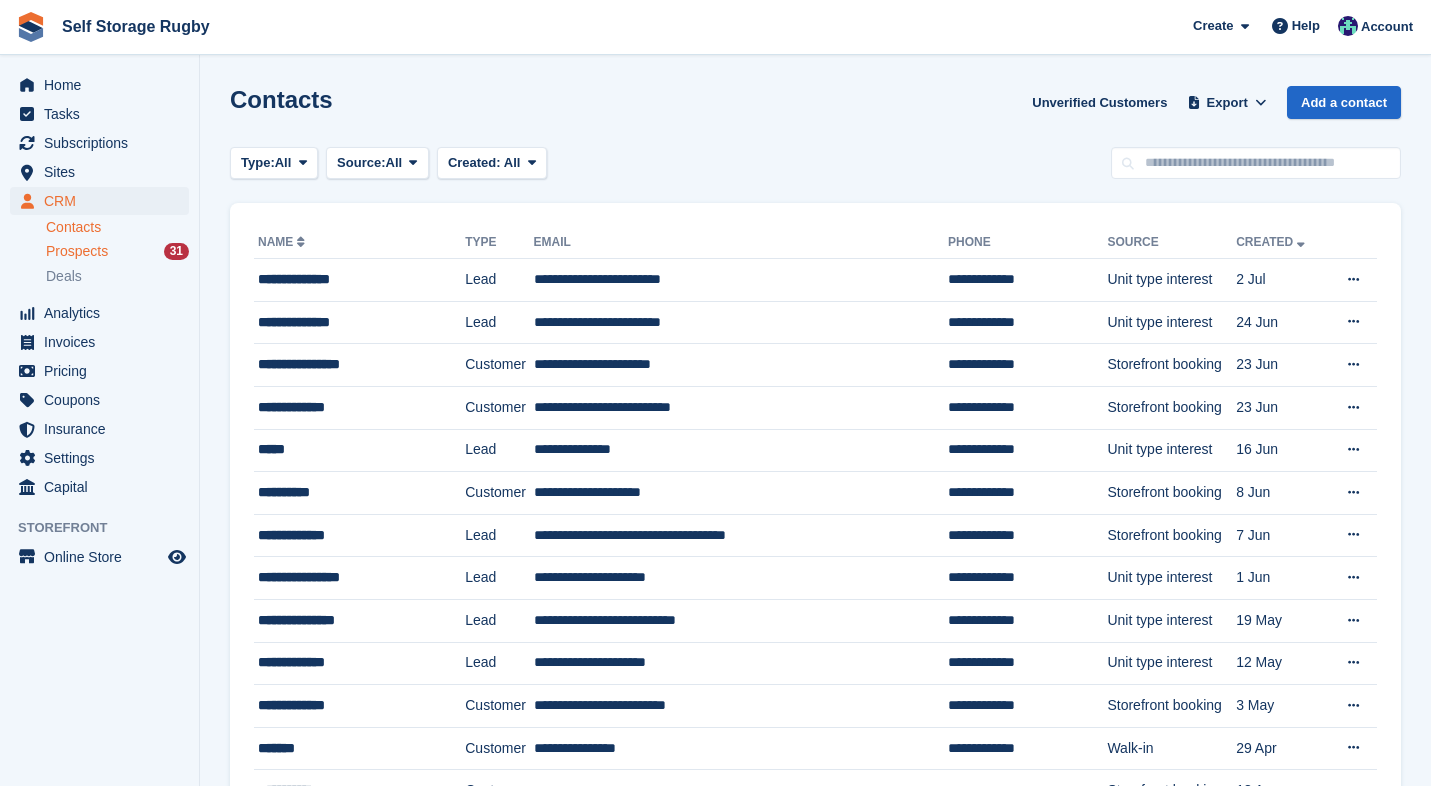 click on "Prospects" at bounding box center [77, 251] 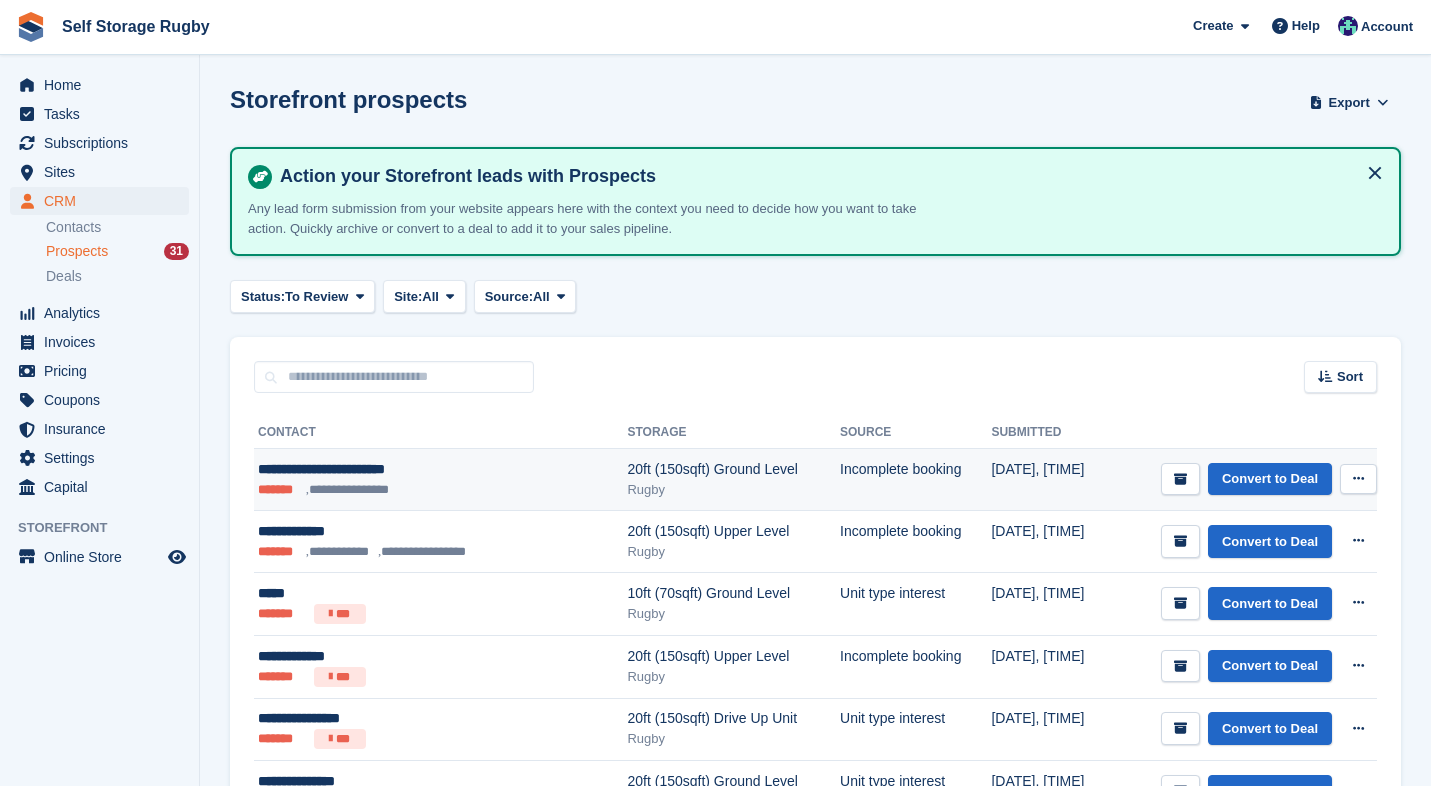 click on "**********" at bounding box center [406, 469] 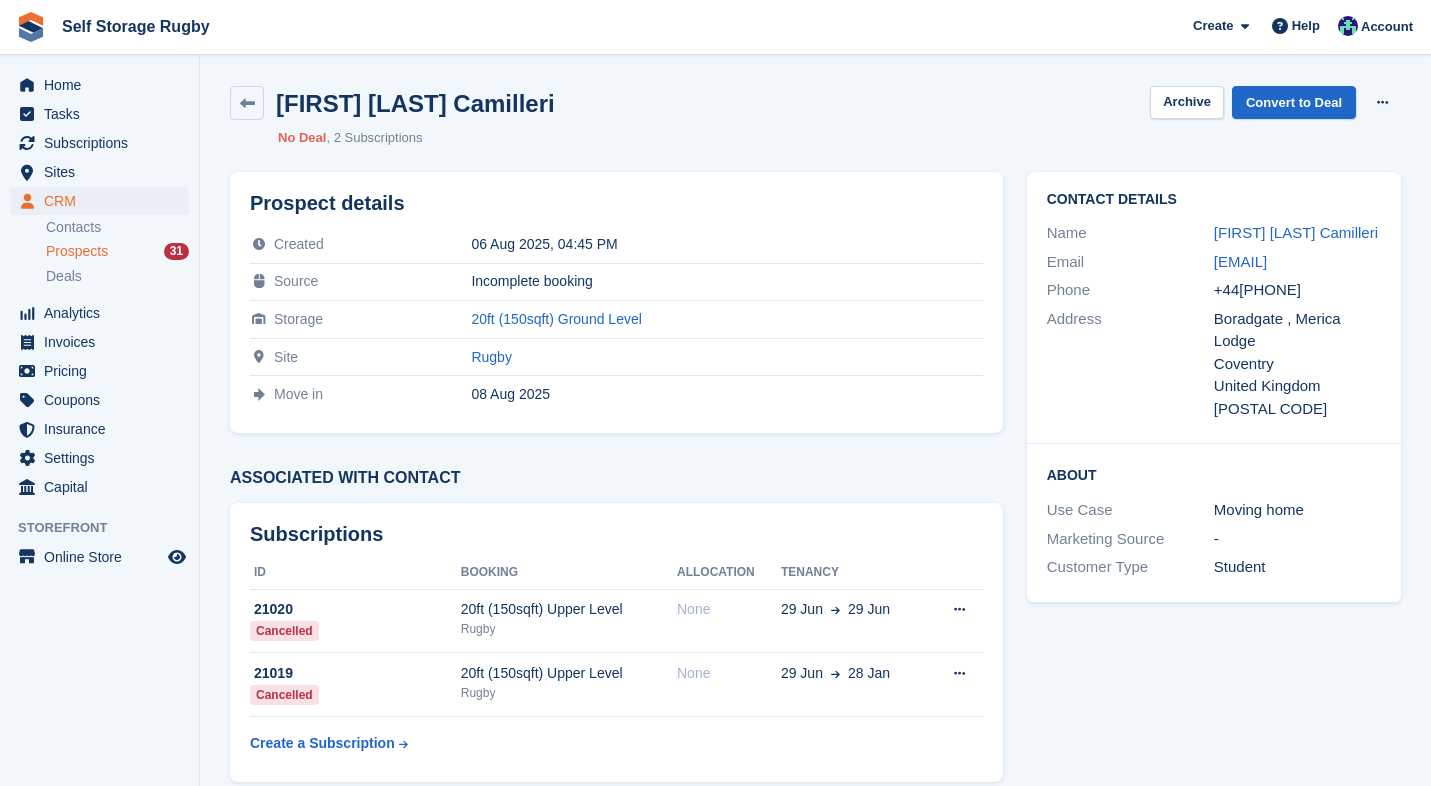 scroll, scrollTop: 0, scrollLeft: 0, axis: both 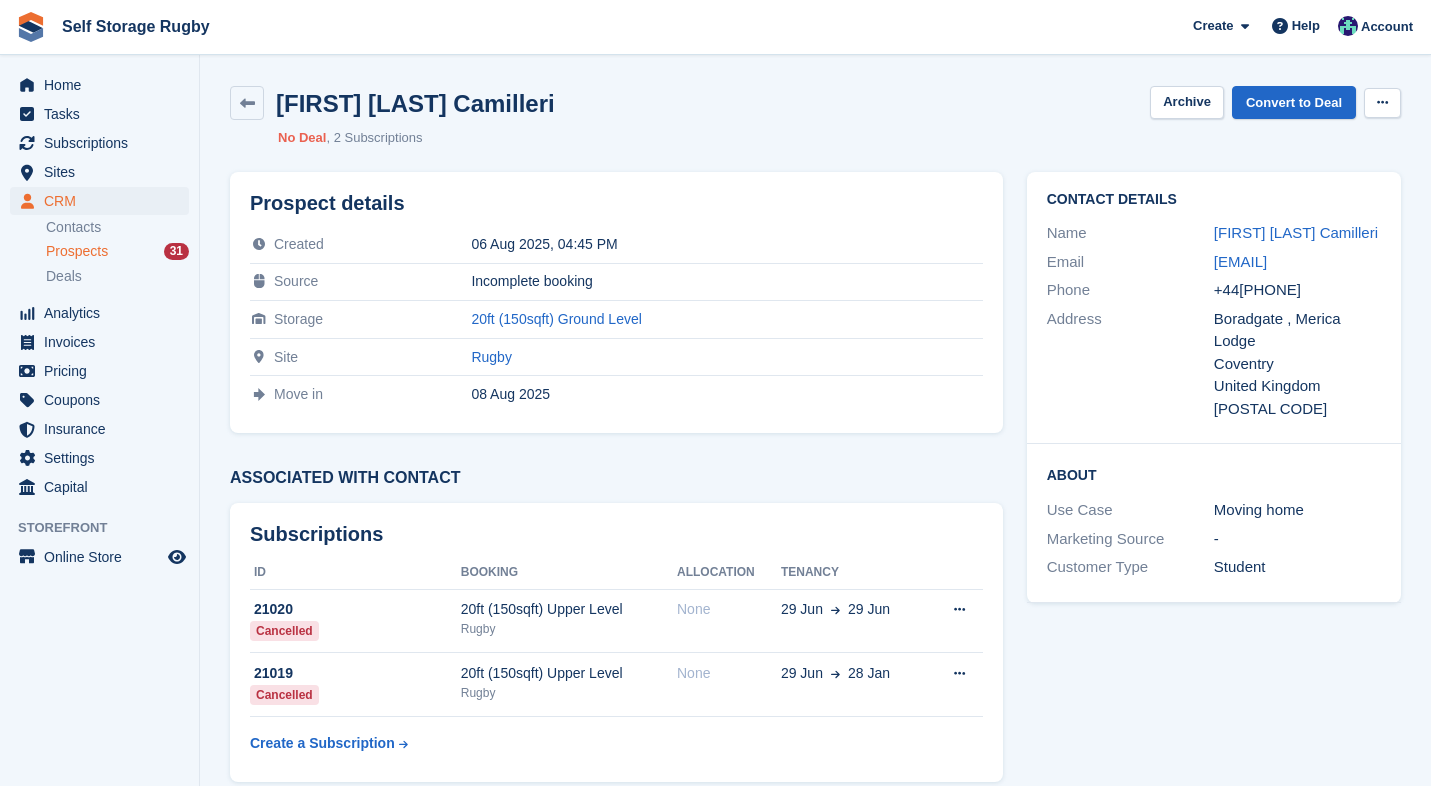 click at bounding box center [1382, 102] 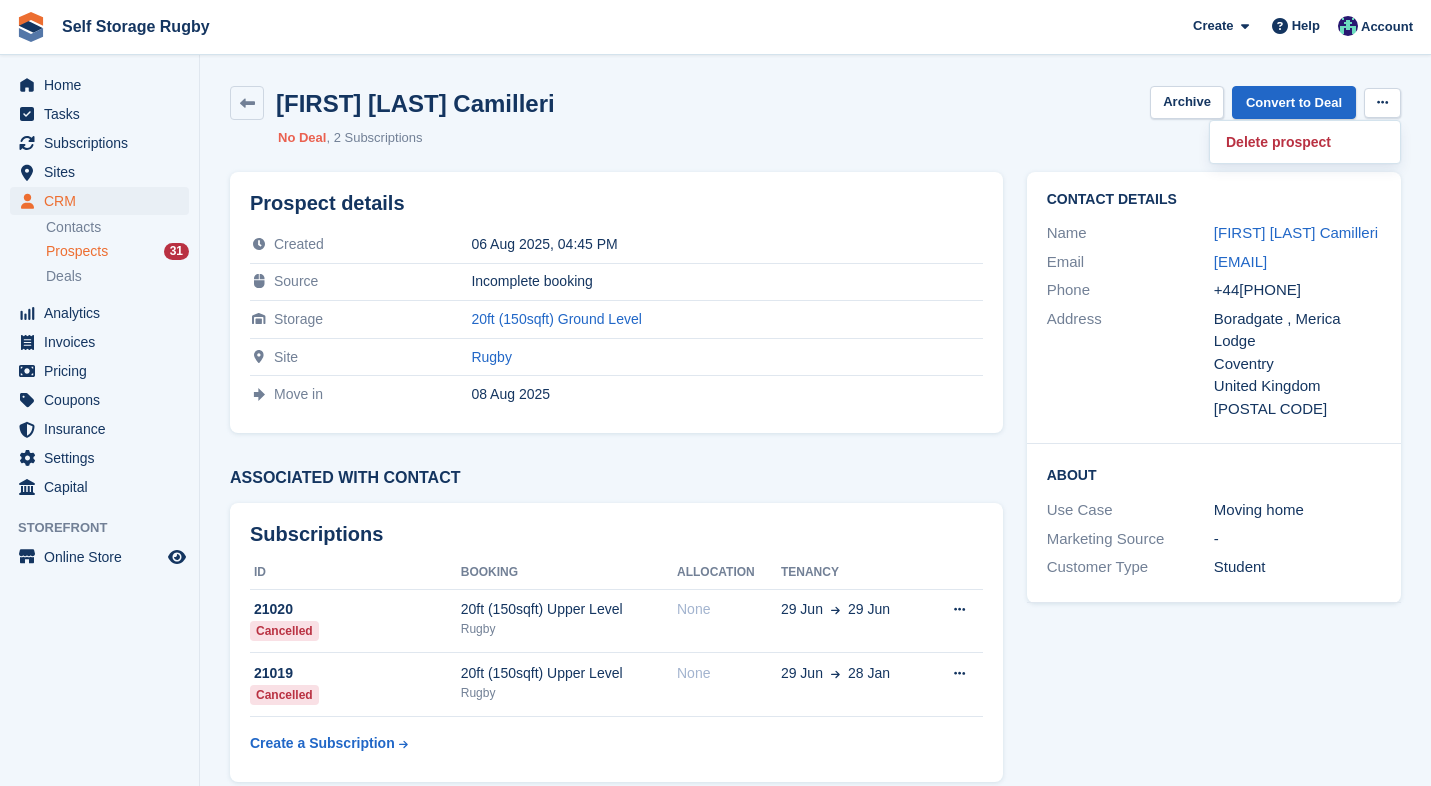 click on "Charlie Latimer Camilleri
Archive
Convert to Deal
Delete prospect" at bounding box center (815, 103) 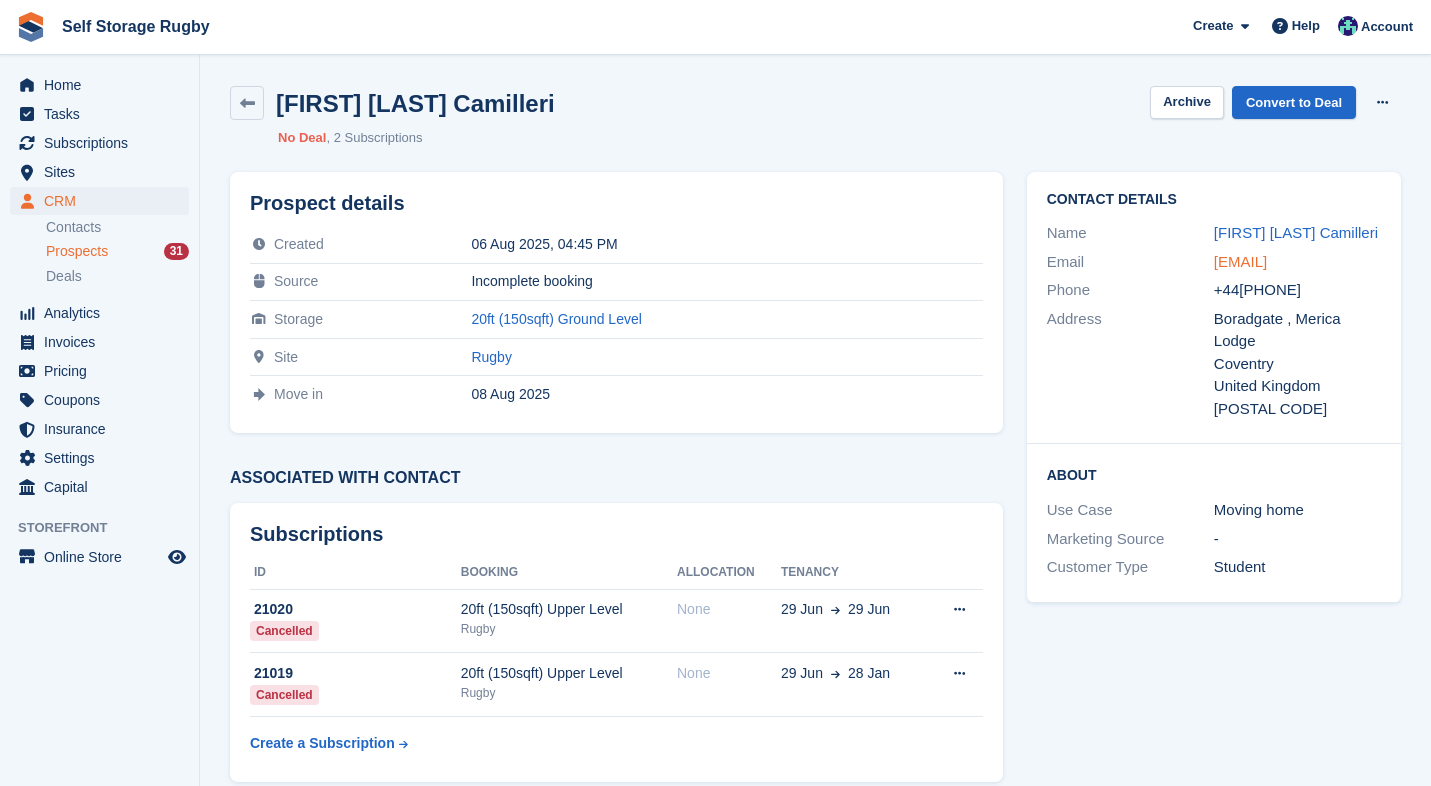 click on "charlielatts@outlook.com" at bounding box center [1240, 261] 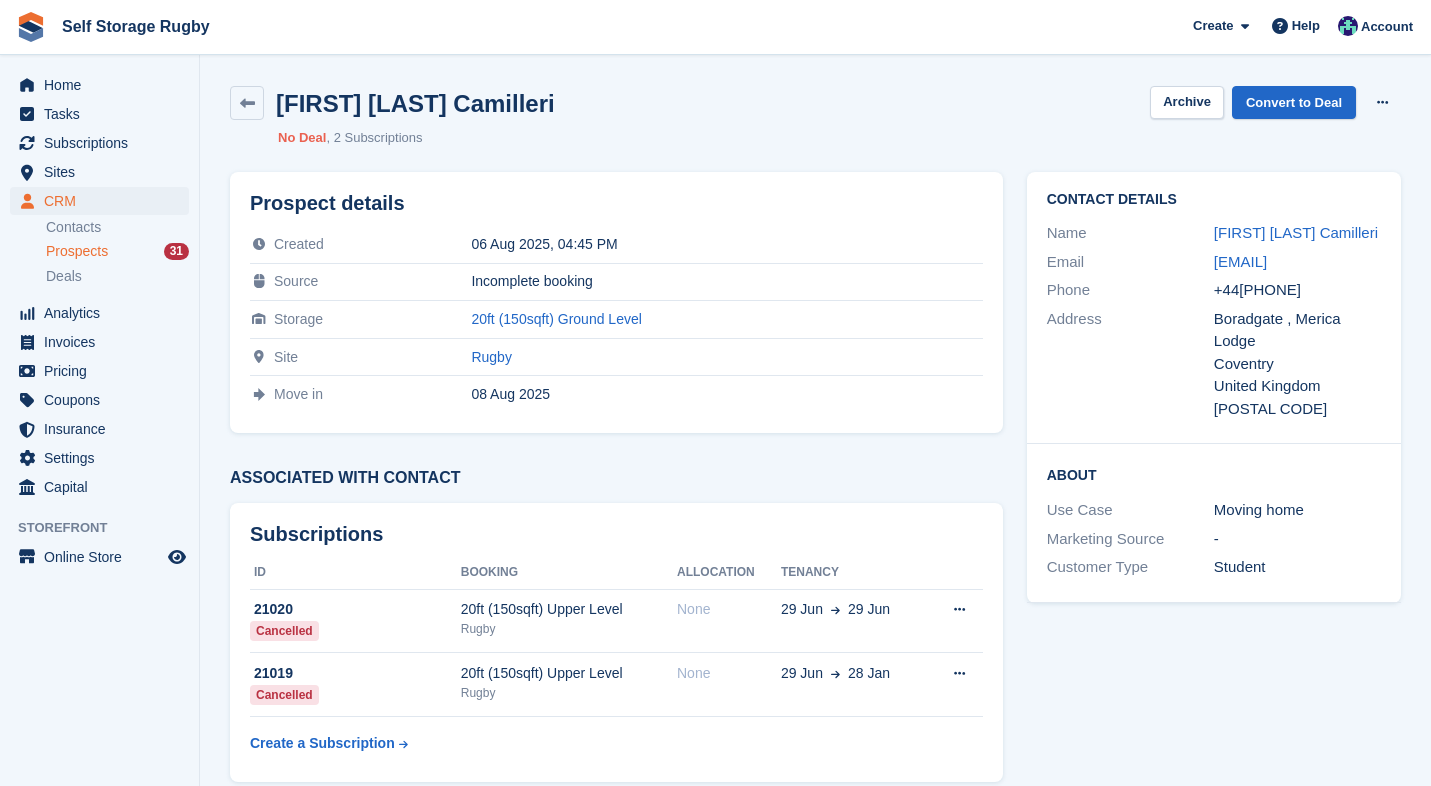 click on "Prospect details
Created
06 Aug 2025, 04:45 PM
Source
Incomplete booking
Storage
20ft (150sqft) Ground Level
Site
Rugby" at bounding box center (616, 302) 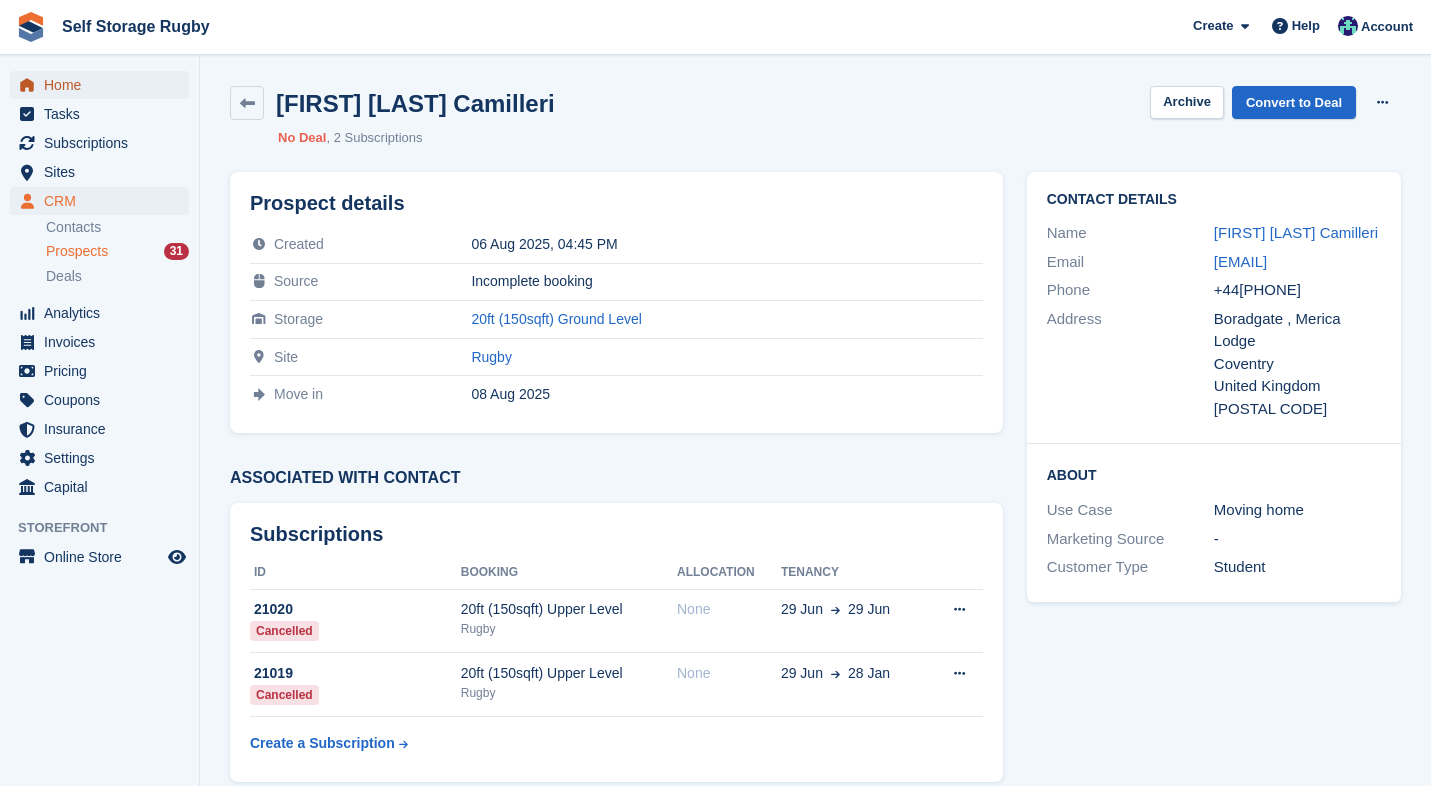click on "Home" at bounding box center (104, 85) 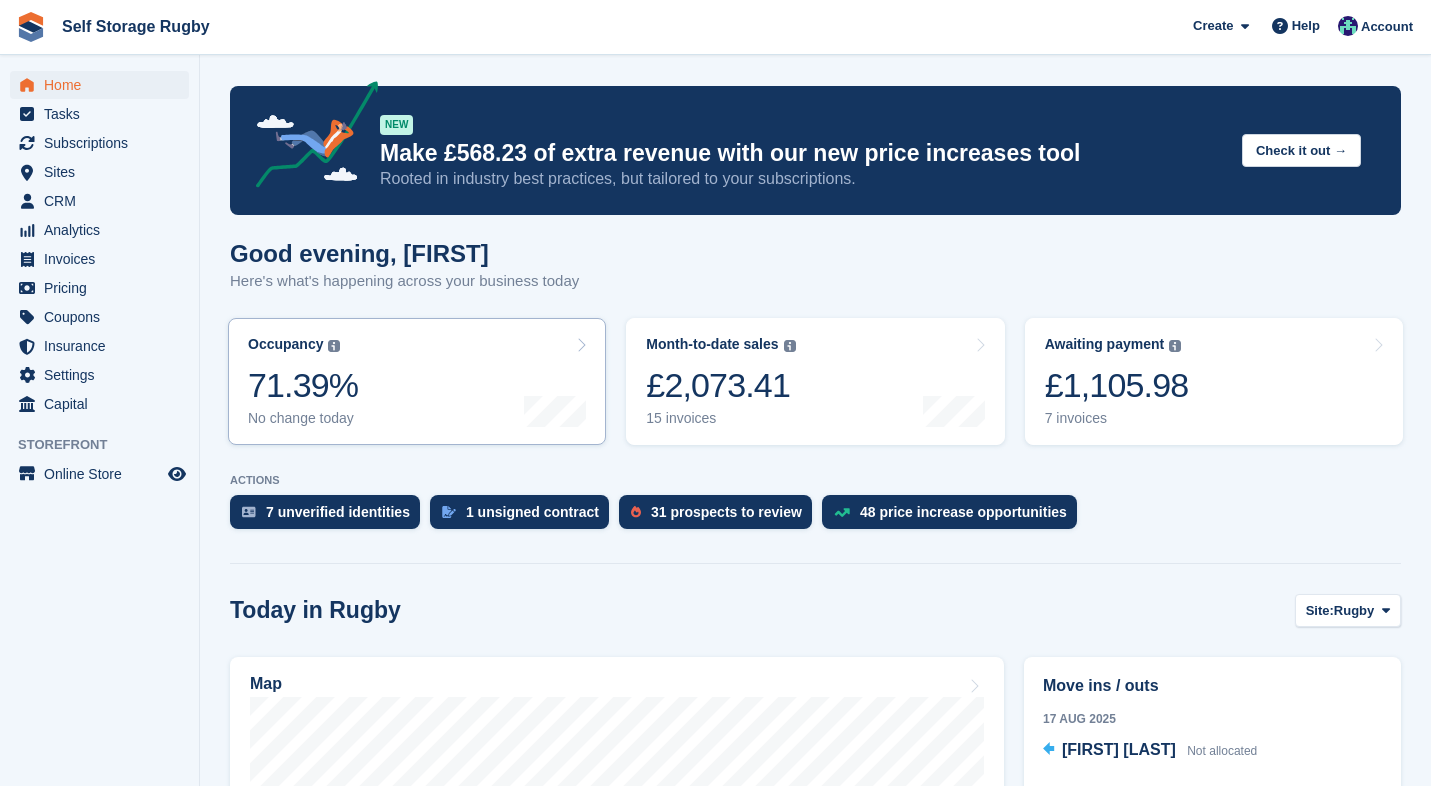scroll, scrollTop: 0, scrollLeft: 0, axis: both 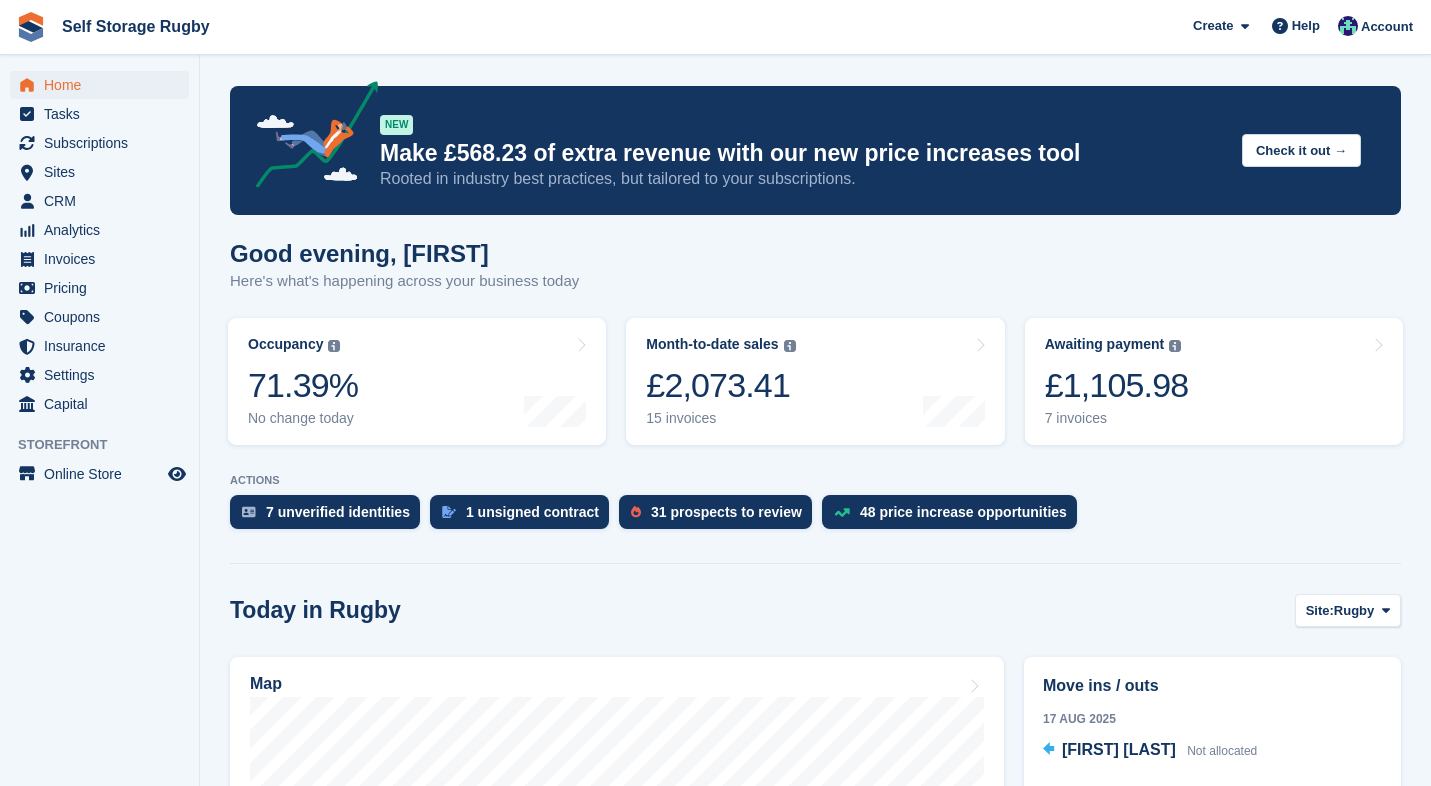 click on "NEW
Make £568.23 of extra revenue with our new price increases tool
Rooted in industry best practices, but tailored to your subscriptions.
Check it out →
Good evening, [FIRST]
Here's what's happening across your business today
Occupancy
The percentage of all currently allocated units in terms of area. Includes units with occupied, repo or overlocked status. Trendline shows changes across last 30 days.
71.39%
No change today" at bounding box center (815, 892) 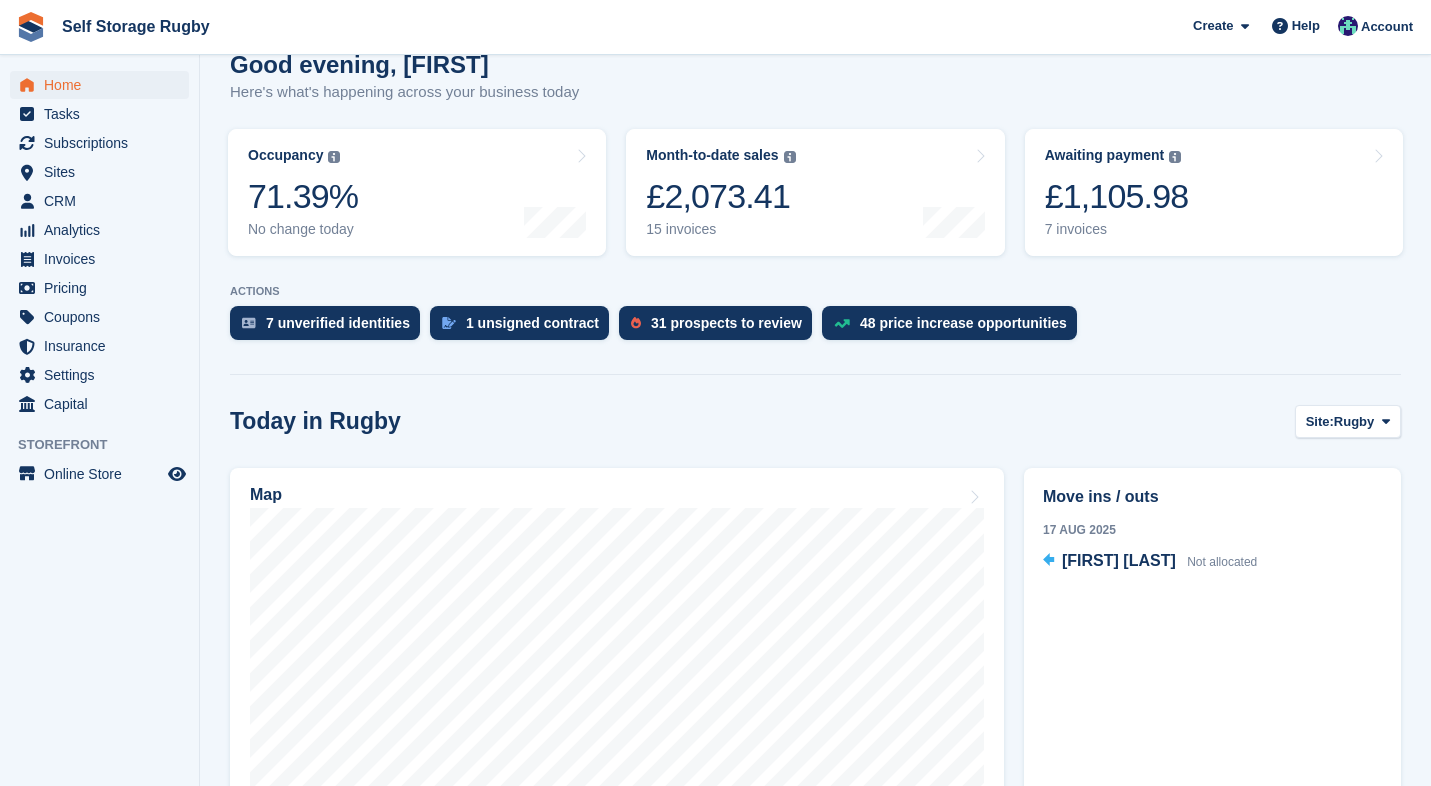 scroll, scrollTop: 0, scrollLeft: 0, axis: both 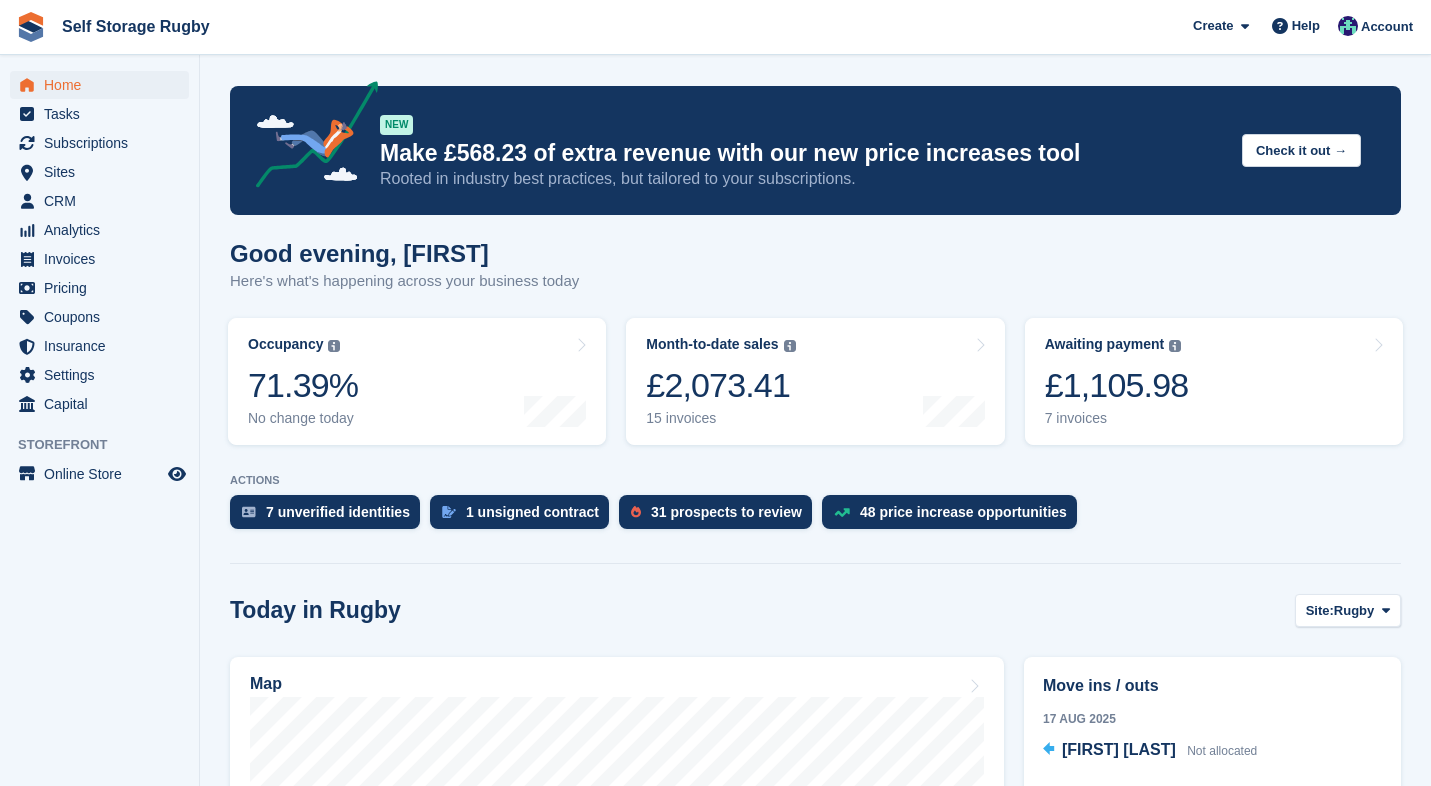 click on "NEW
Make £568.23 of extra revenue with our new price increases tool
Rooted in industry best practices, but tailored to your subscriptions.
Check it out →
Good evening, [FIRST]
Here's what's happening across your business today
Occupancy
The percentage of all currently allocated units in terms of area. Includes units with occupied, repo or overlocked status. Trendline shows changes across last 30 days.
71.39%
No change today" at bounding box center (815, 892) 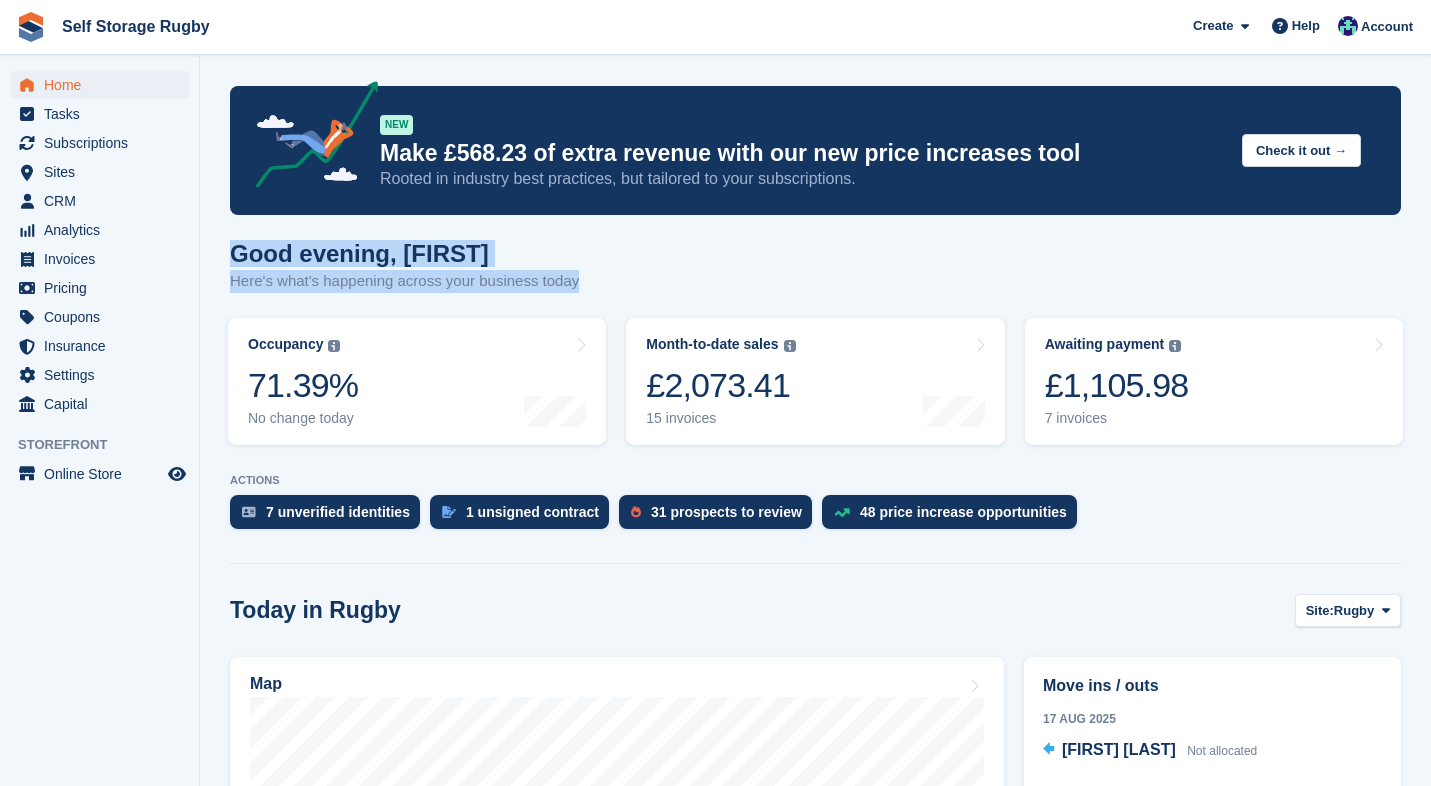 drag, startPoint x: 233, startPoint y: 255, endPoint x: 613, endPoint y: 289, distance: 381.518 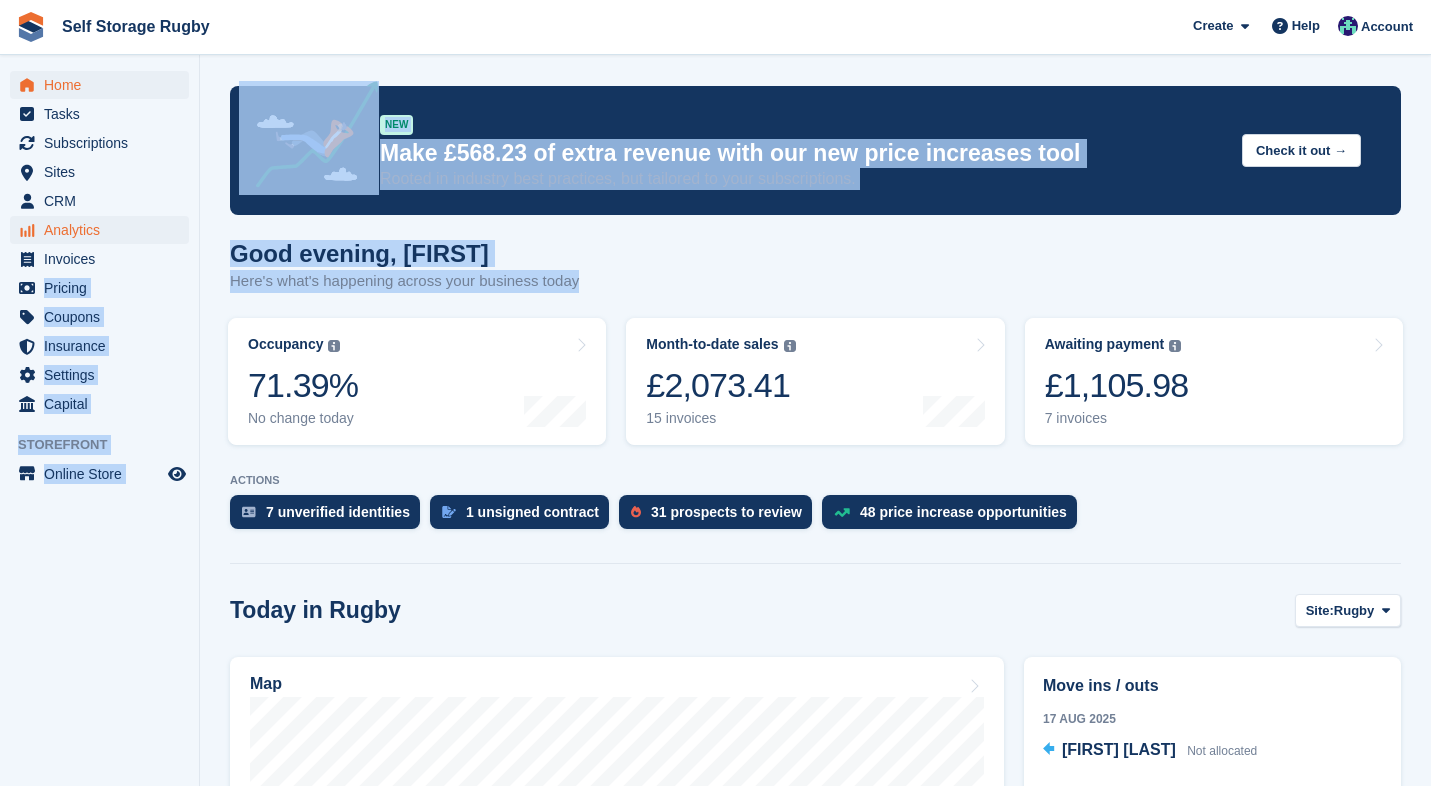 drag, startPoint x: 611, startPoint y: 286, endPoint x: 174, endPoint y: 243, distance: 439.11047 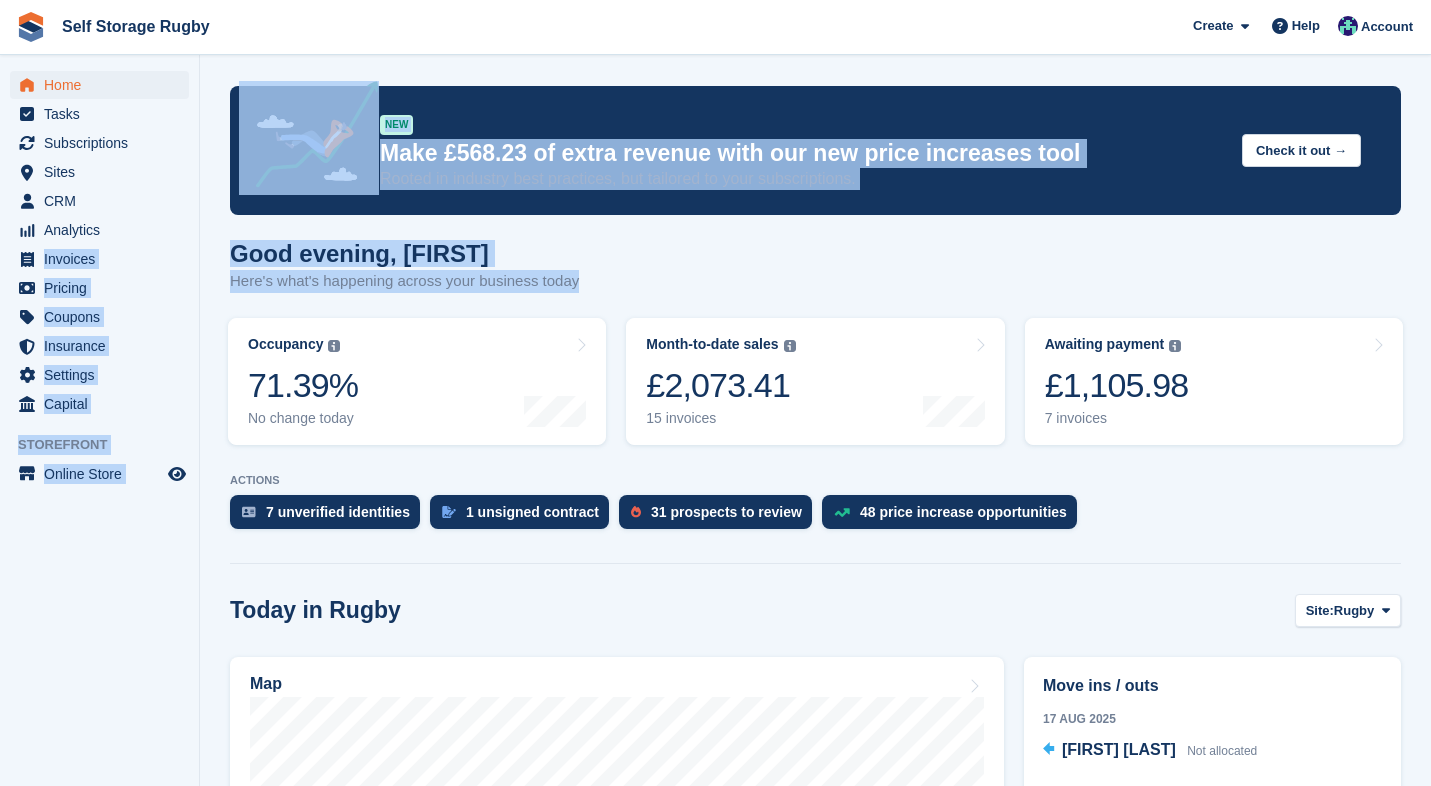 drag, startPoint x: 174, startPoint y: 243, endPoint x: 211, endPoint y: 250, distance: 37.65634 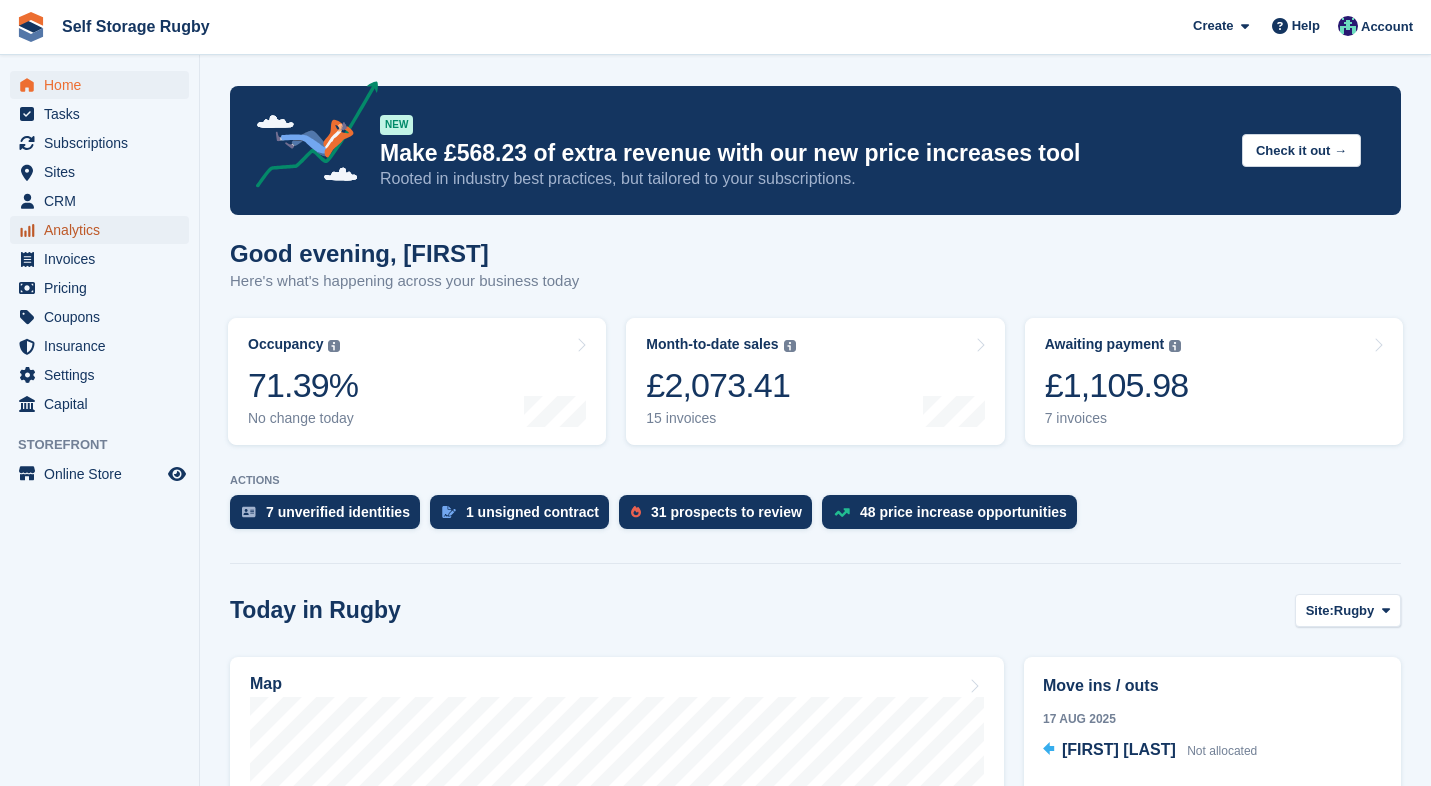 click on "Analytics" at bounding box center (104, 230) 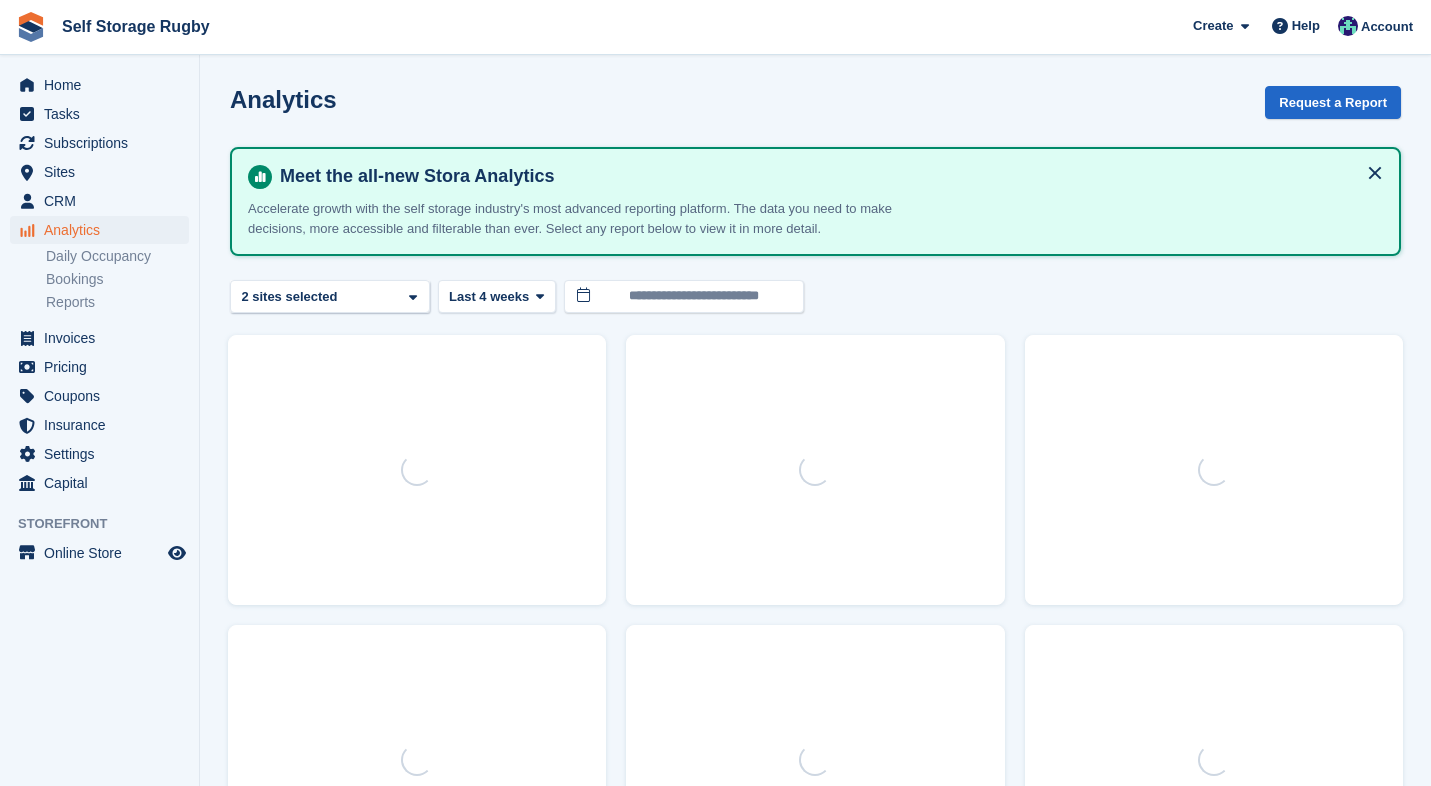 scroll, scrollTop: 0, scrollLeft: 0, axis: both 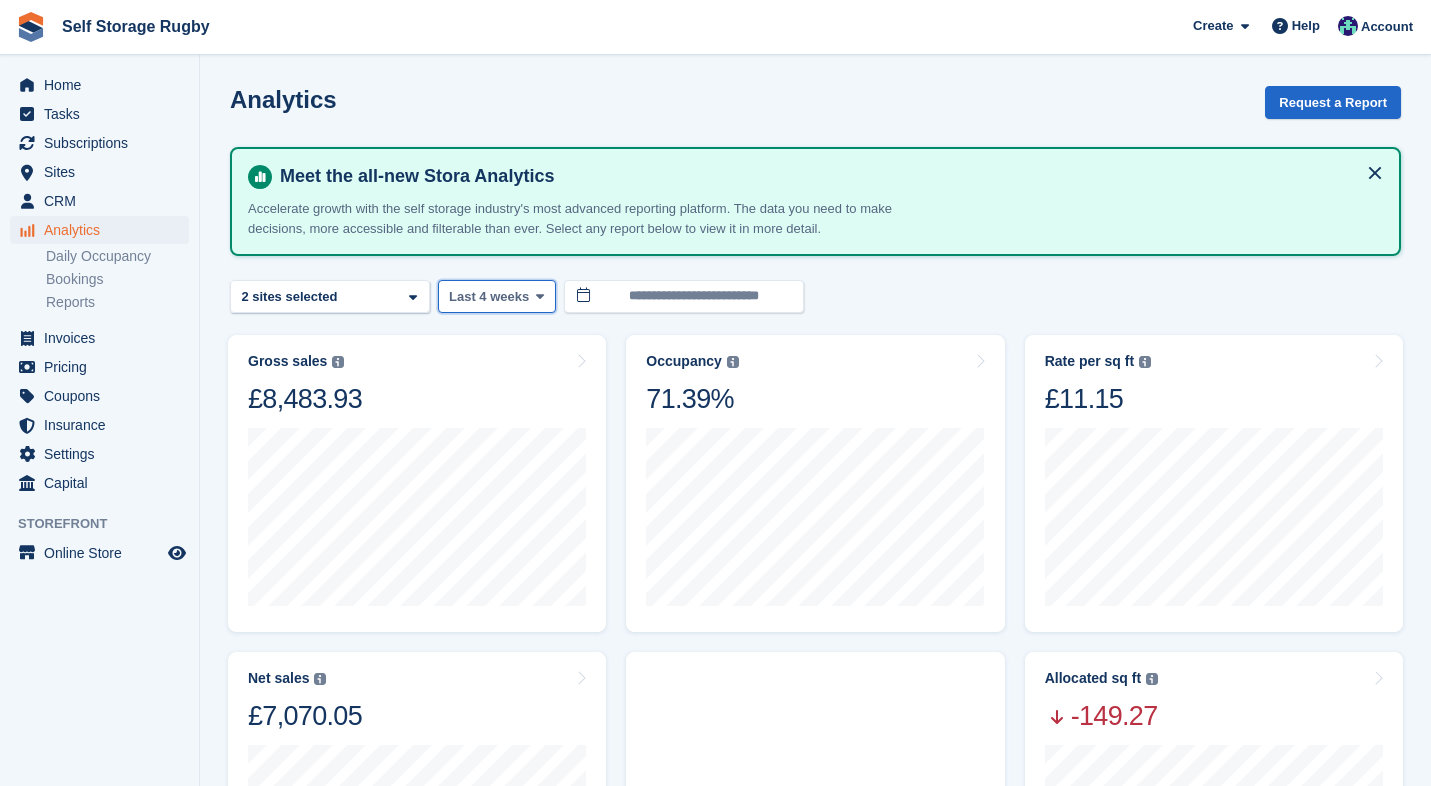 click on "Last 4 weeks" at bounding box center (489, 297) 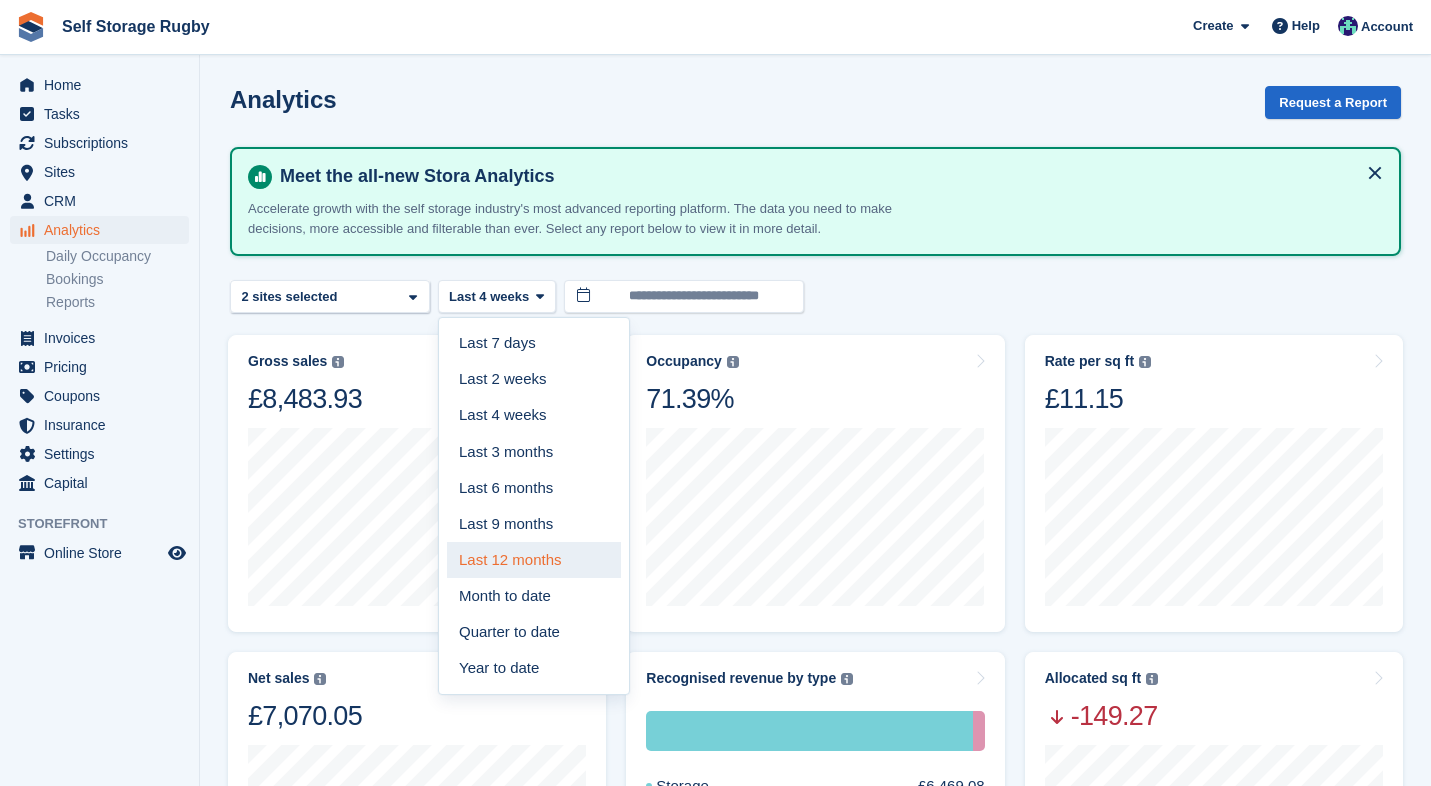 click on "Last 12 months" at bounding box center [534, 560] 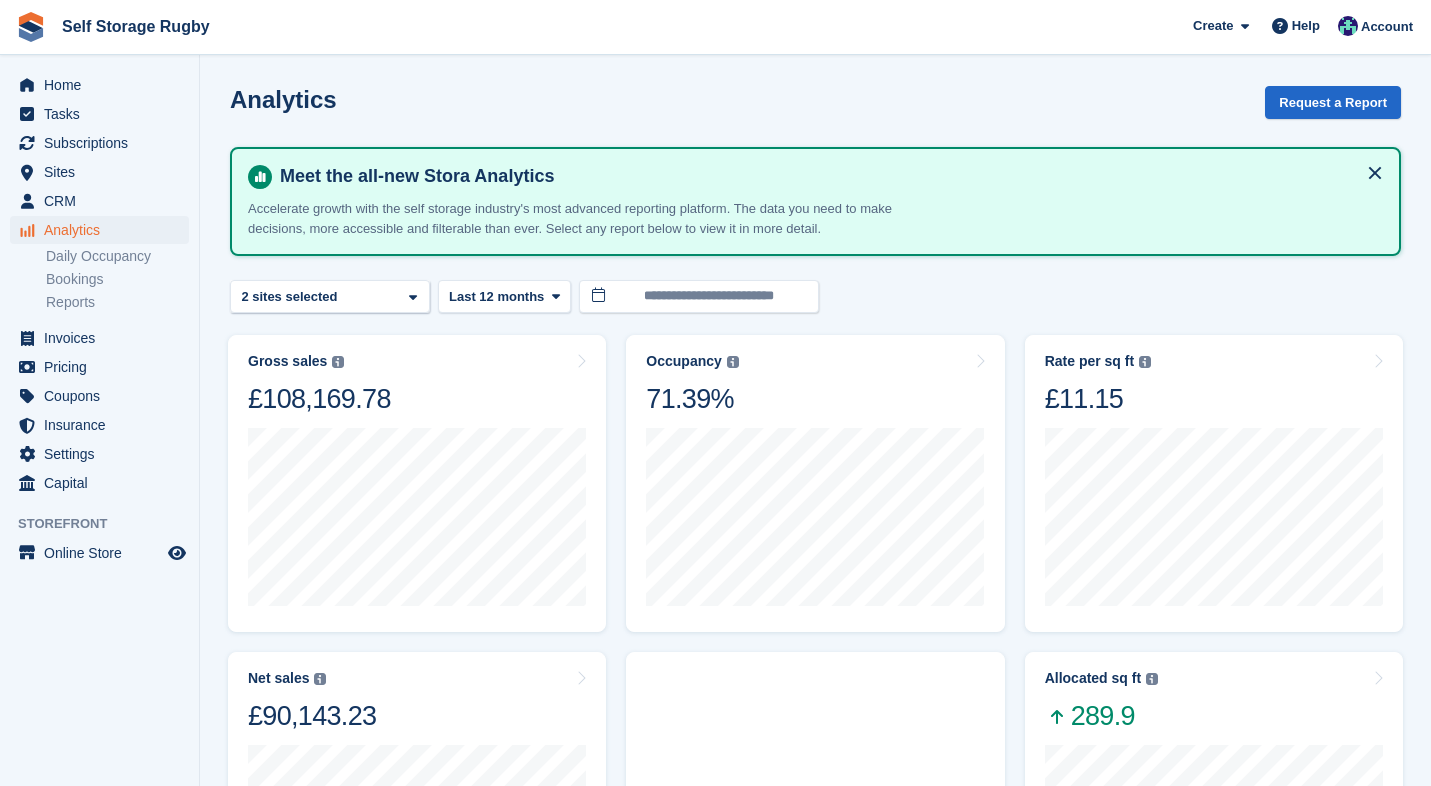 click on "Gross sales
The sum of all finalised invoices, after discount and including tax.  Learn more
£108,169.78" at bounding box center (417, 483) 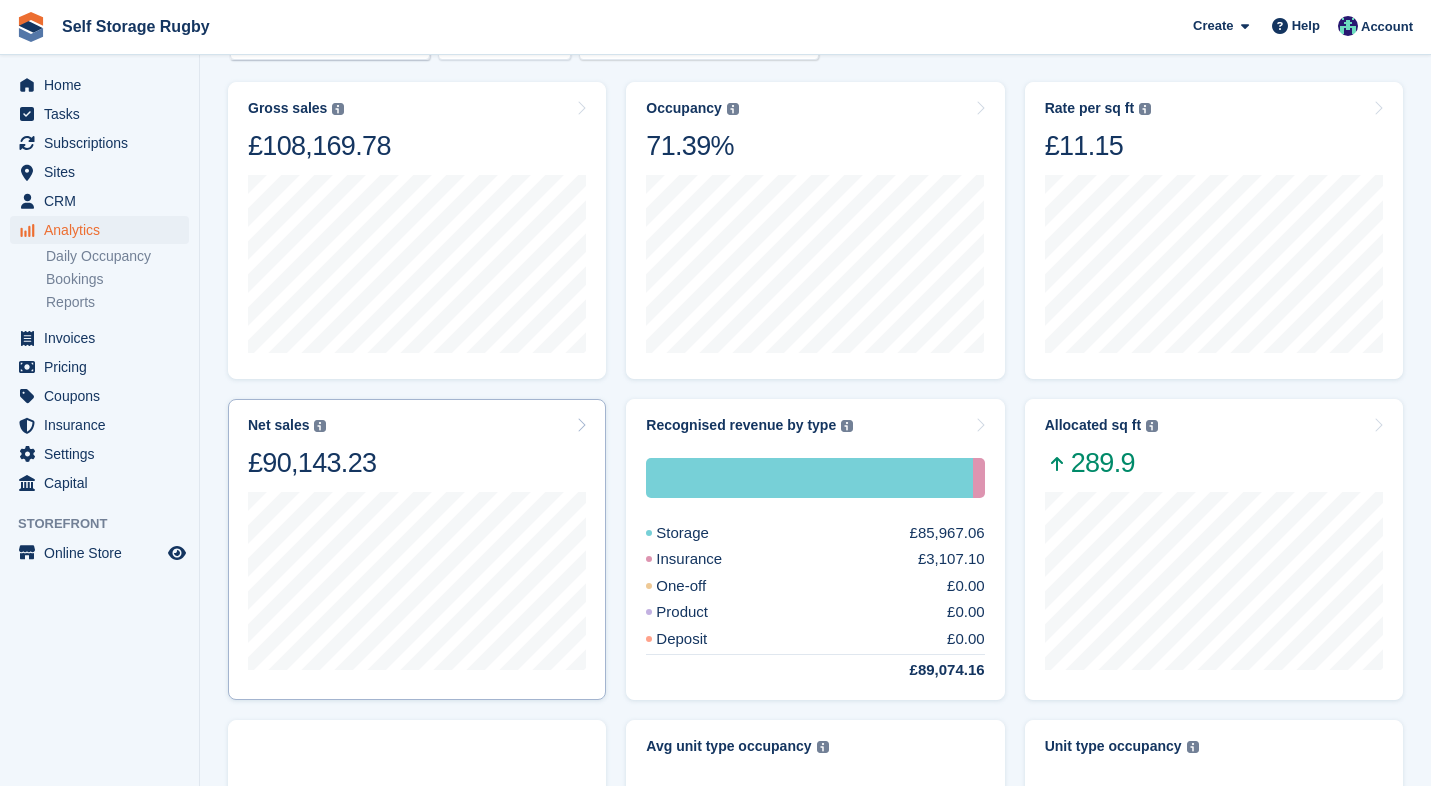 scroll, scrollTop: 255, scrollLeft: 0, axis: vertical 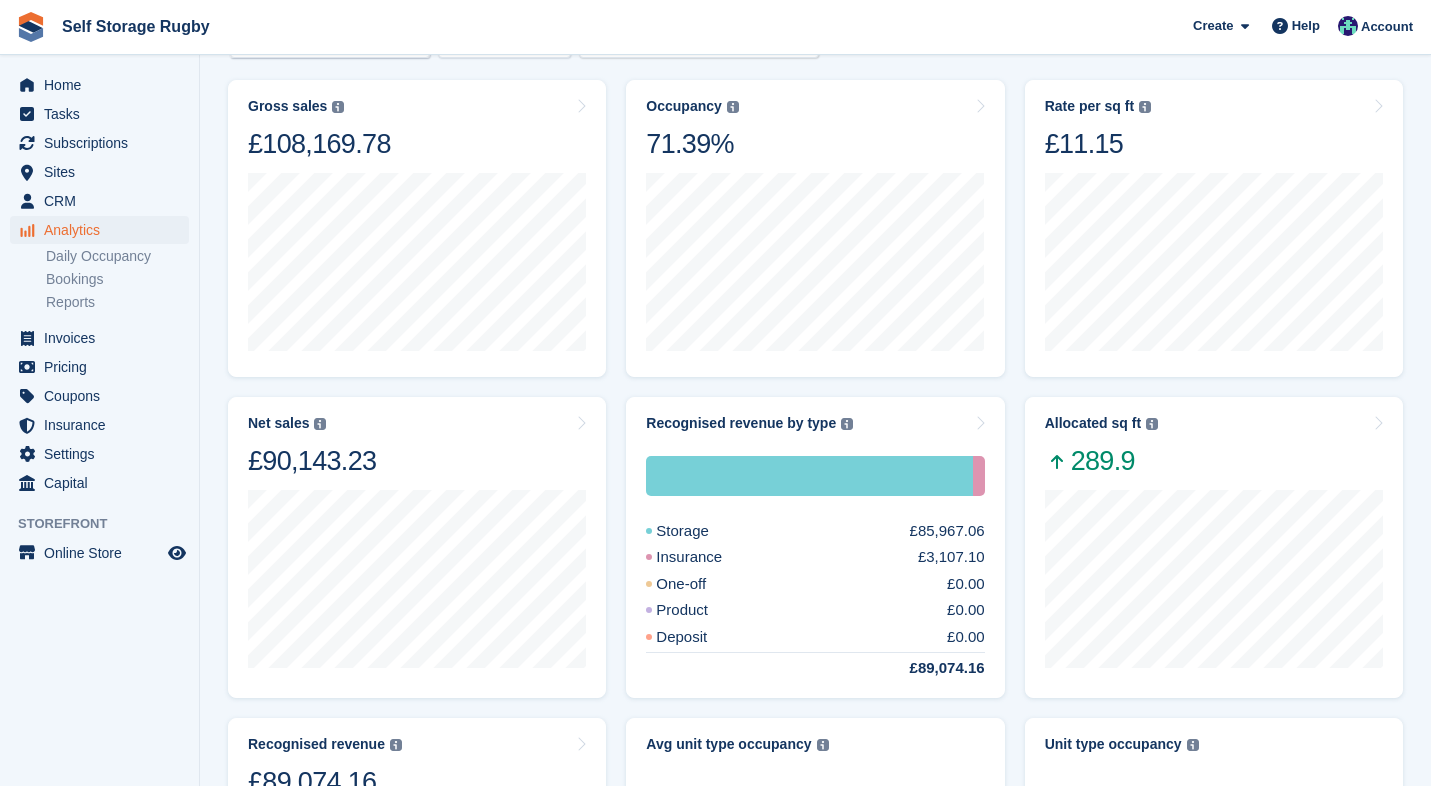 click on "Recognised revenue by type
The sum of all finalised invoices, after discount and excluding tax, adjusted to show daily recognised revenue. Only withheld deposits are included as revenue.  Learn more
Storage
£85,967.06
Insurance
£3,107.10
One-off
£0.00
Product
£0.00
Deposit
£0.00
£89,074.16" at bounding box center (815, 547) 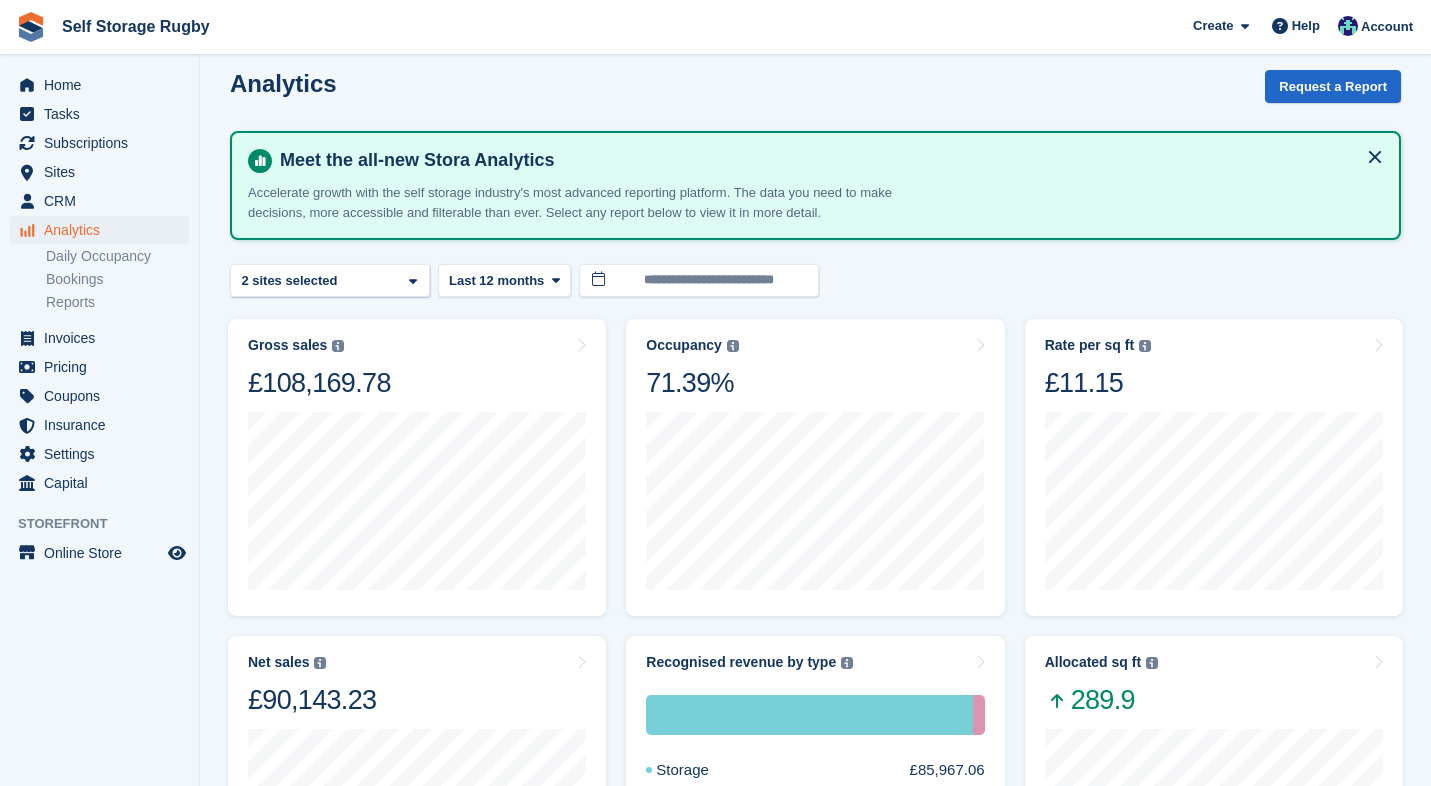 scroll, scrollTop: 0, scrollLeft: 0, axis: both 